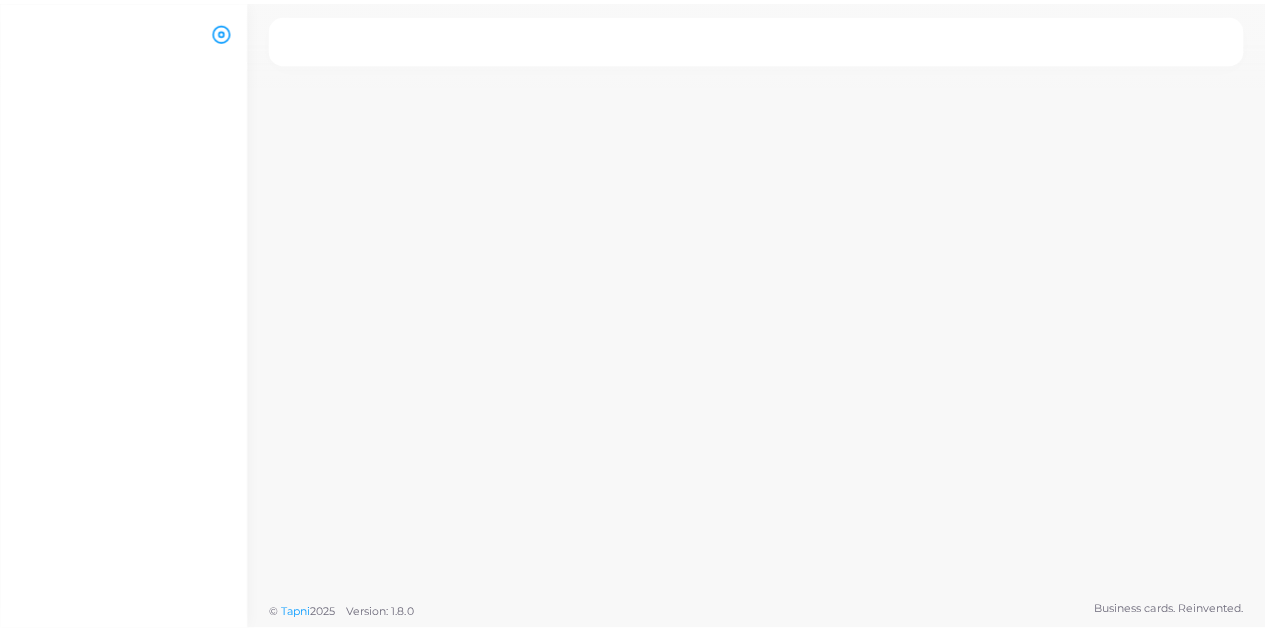 scroll, scrollTop: 0, scrollLeft: 0, axis: both 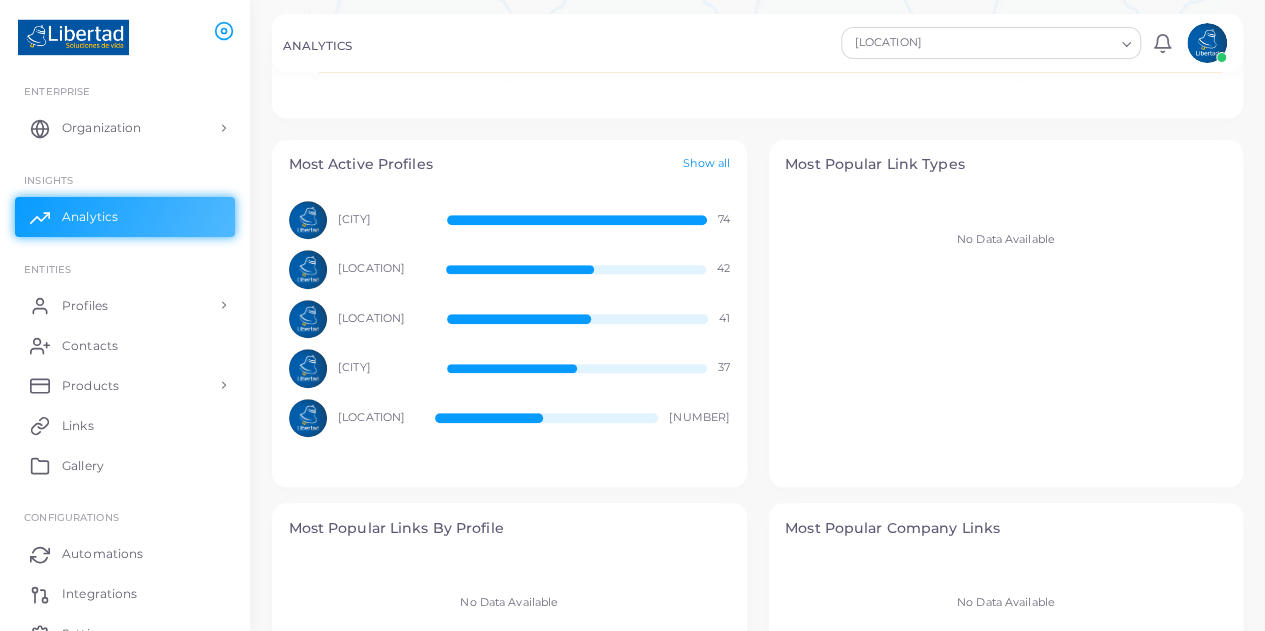click on "Show all" at bounding box center (706, 164) 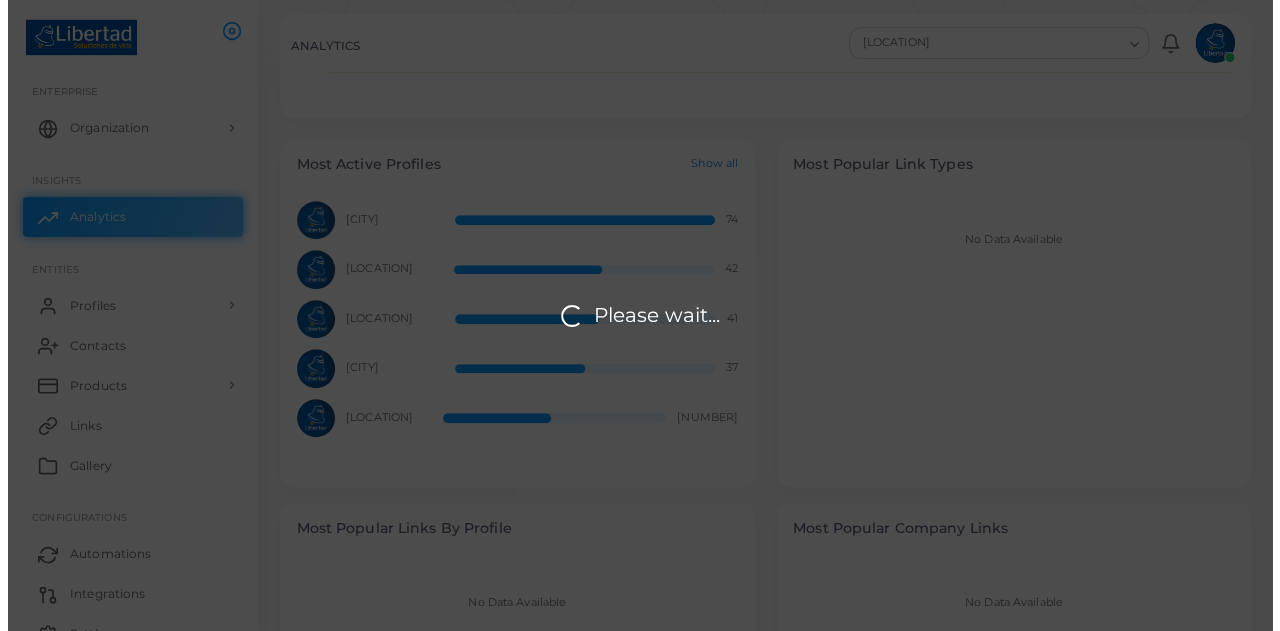 scroll, scrollTop: 17, scrollLeft: 16, axis: both 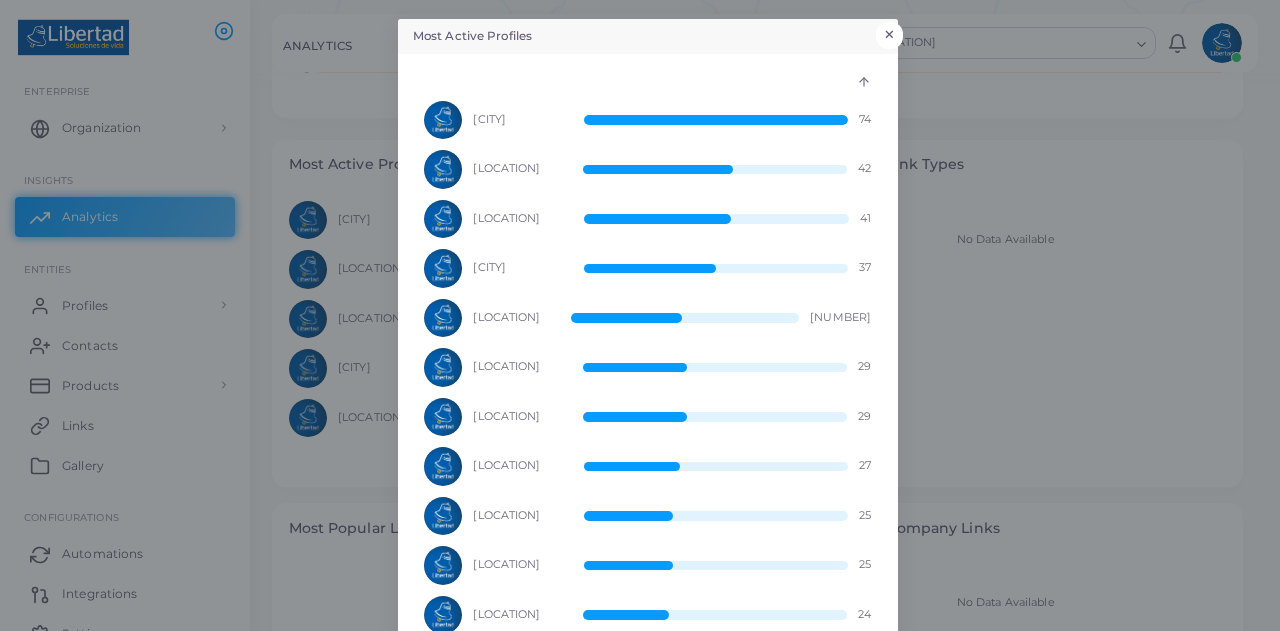 click on "×" at bounding box center [889, 35] 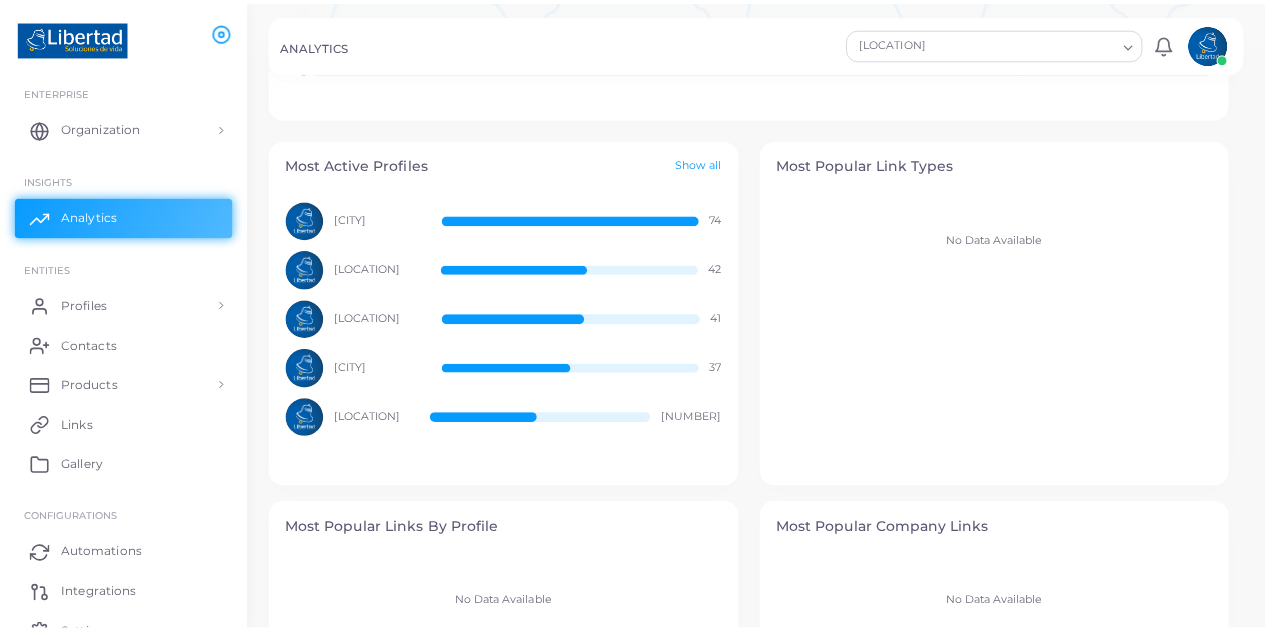 scroll, scrollTop: 17, scrollLeft: 16, axis: both 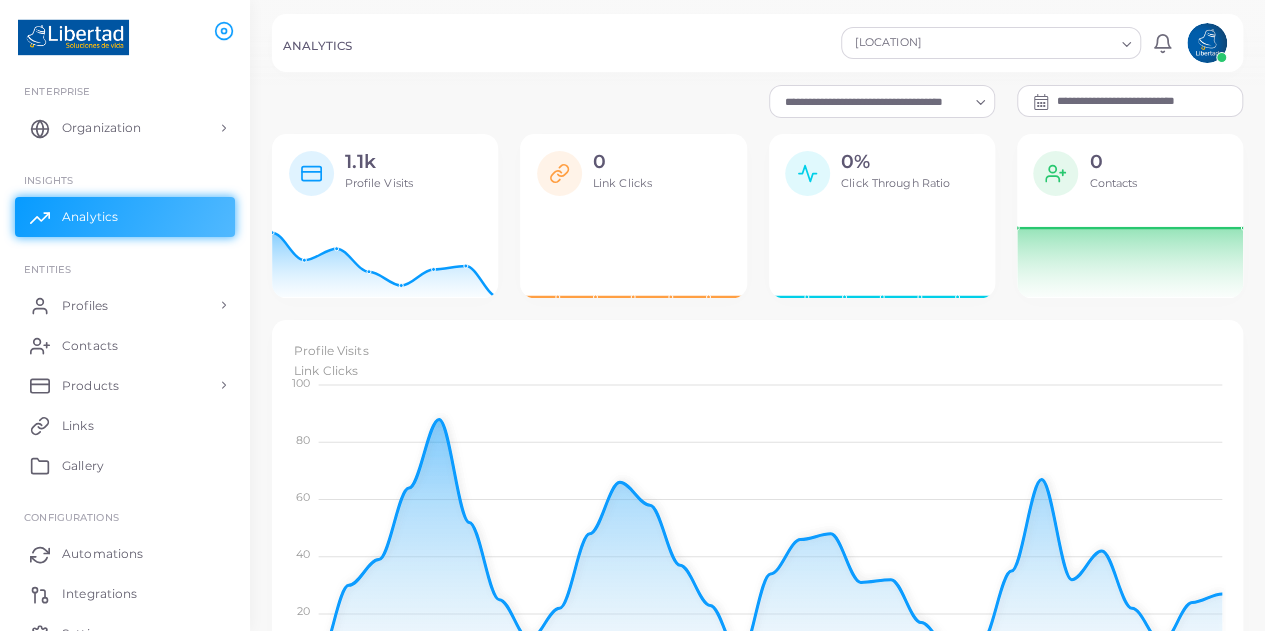 click at bounding box center (1041, 102) 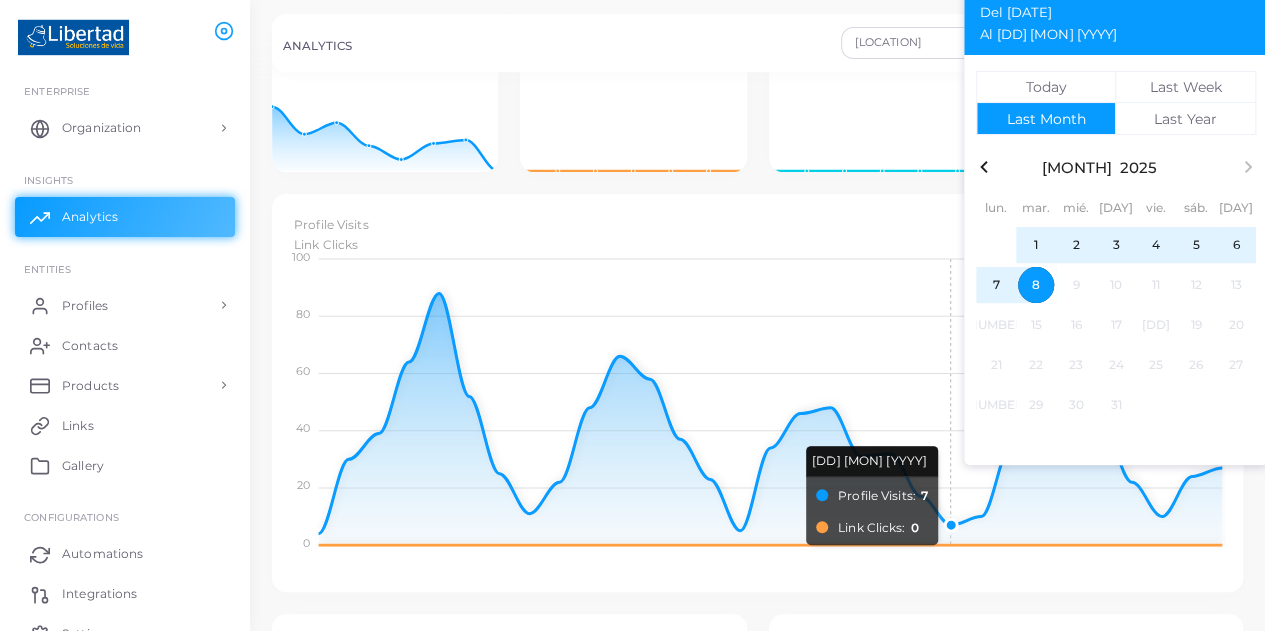 scroll, scrollTop: 100, scrollLeft: 0, axis: vertical 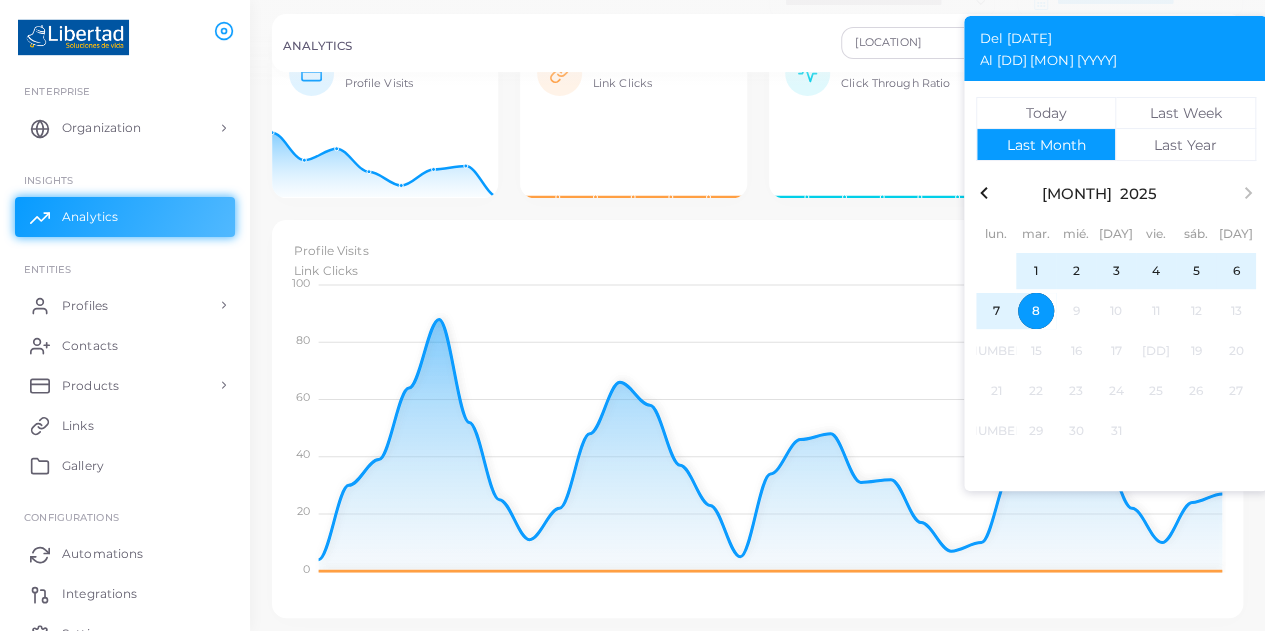 click on "Today Last Week Last Month Last Year" at bounding box center [1116, 129] 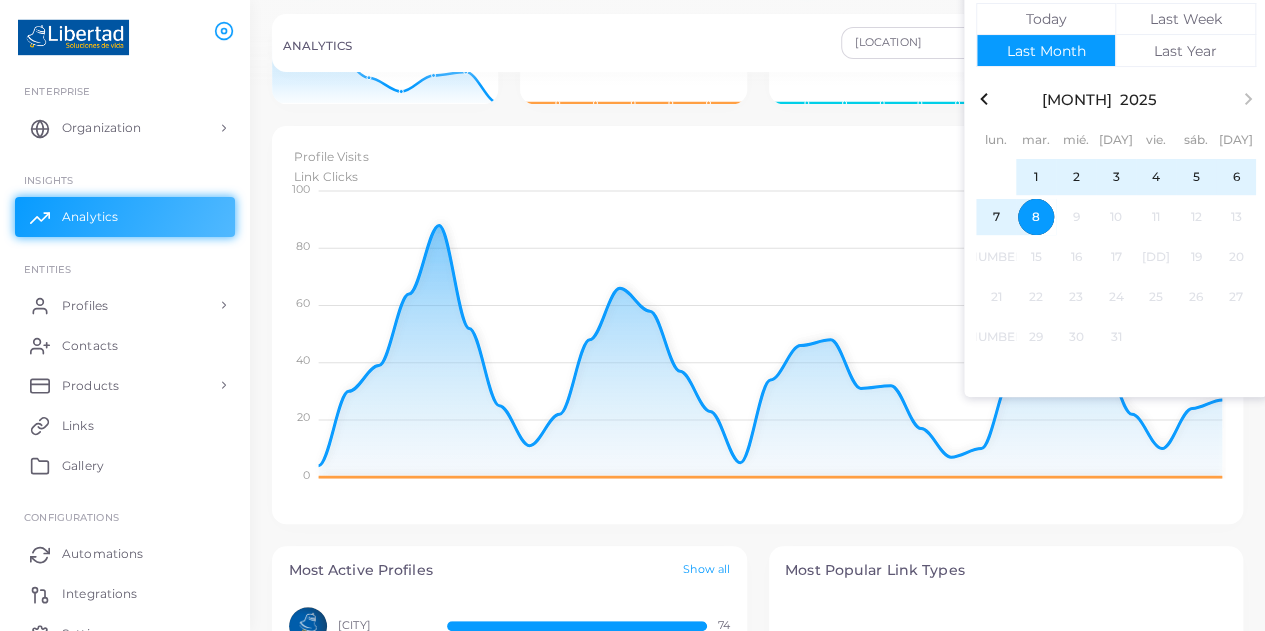 scroll 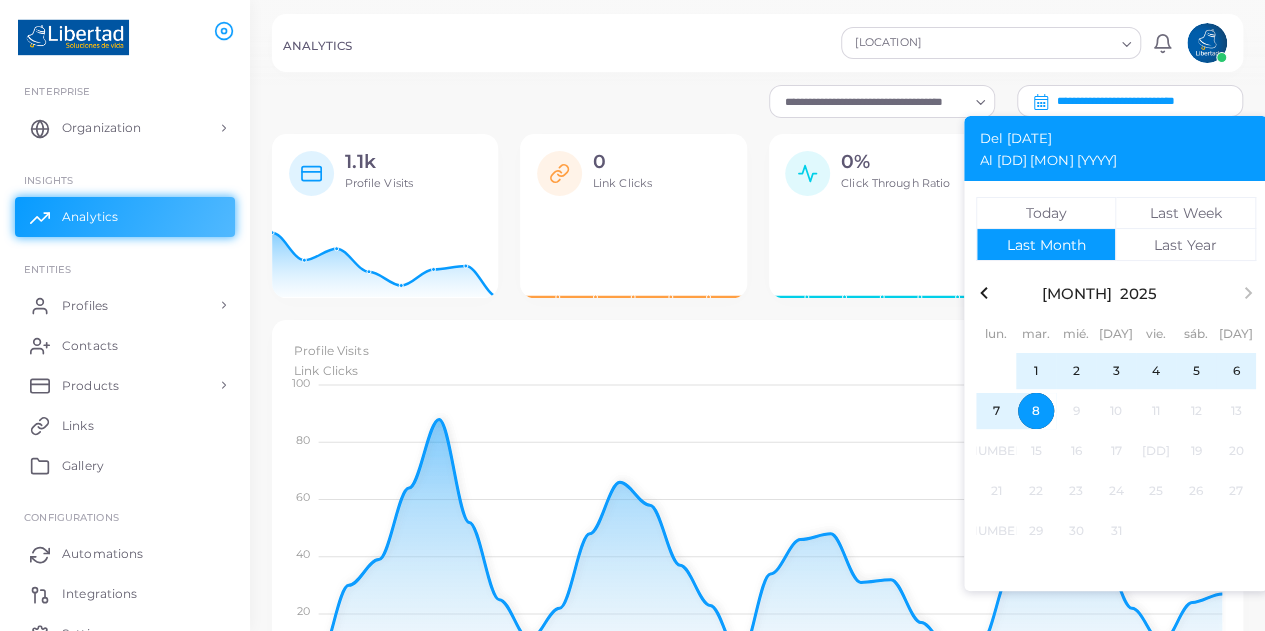click on "**********" at bounding box center (757, 696) 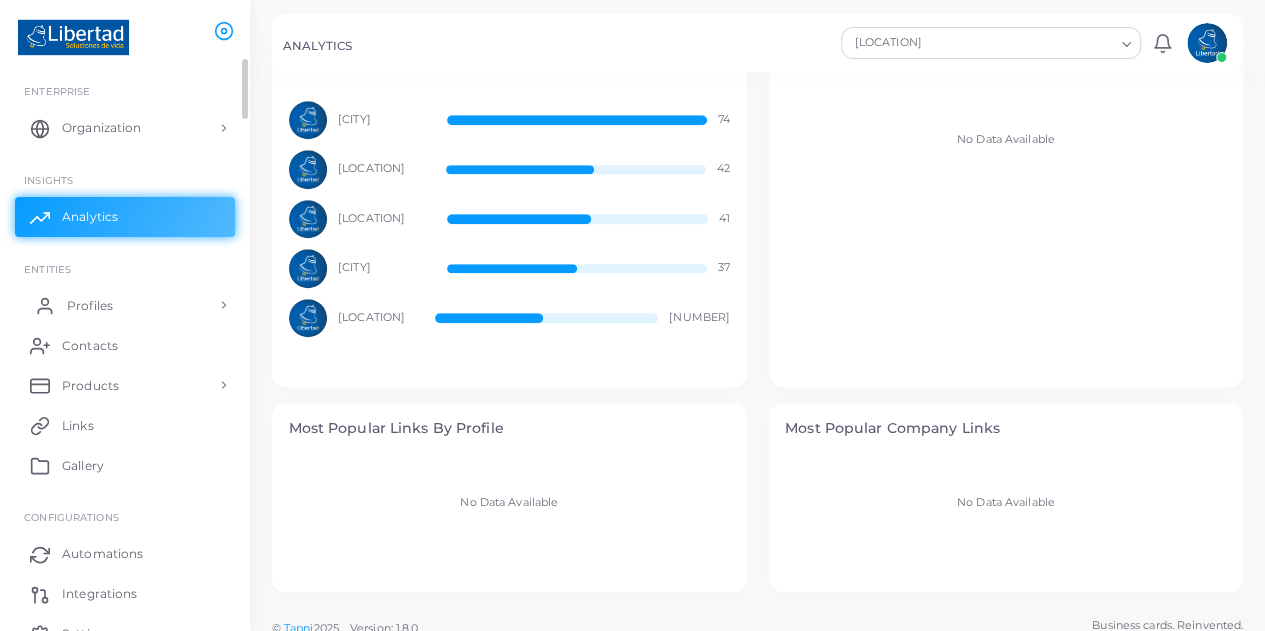 click on "Profiles" at bounding box center [125, 128] 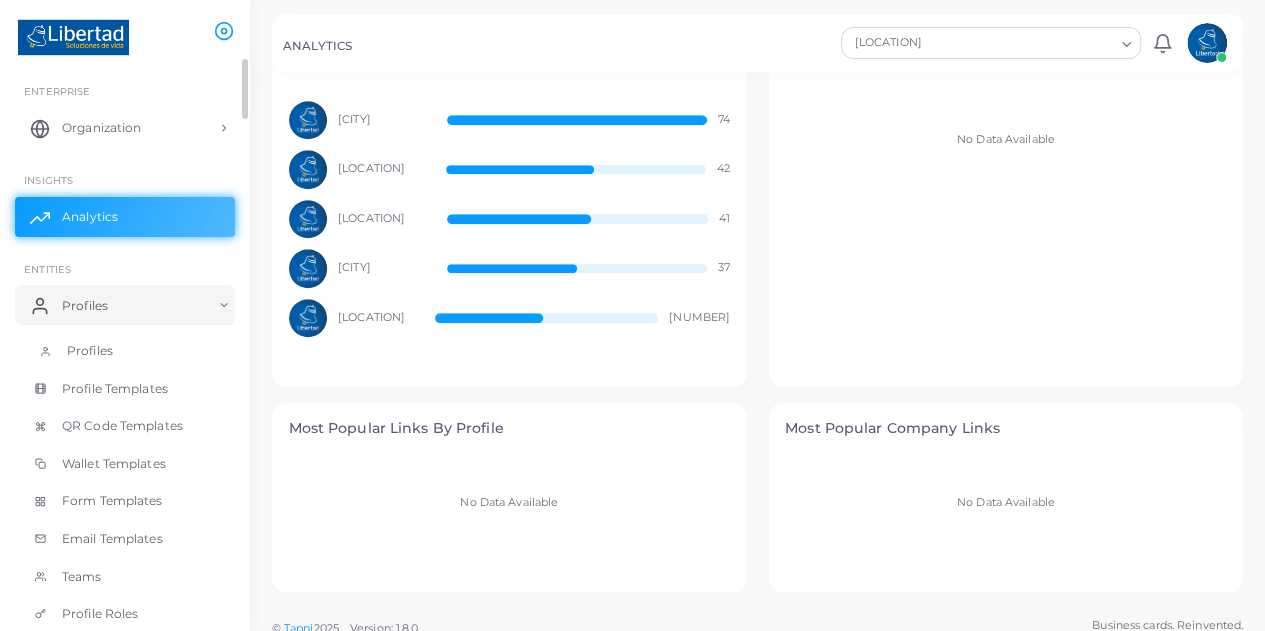 click on "Profiles" at bounding box center [90, 351] 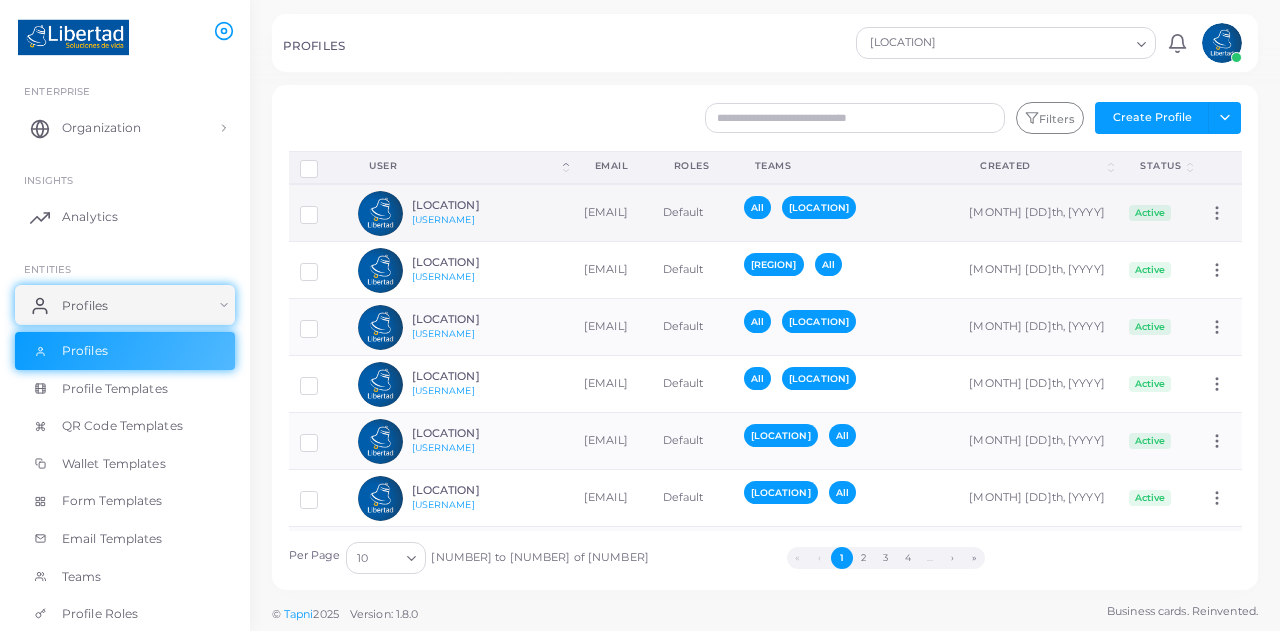 click on "[LOCATION]" at bounding box center [485, 205] 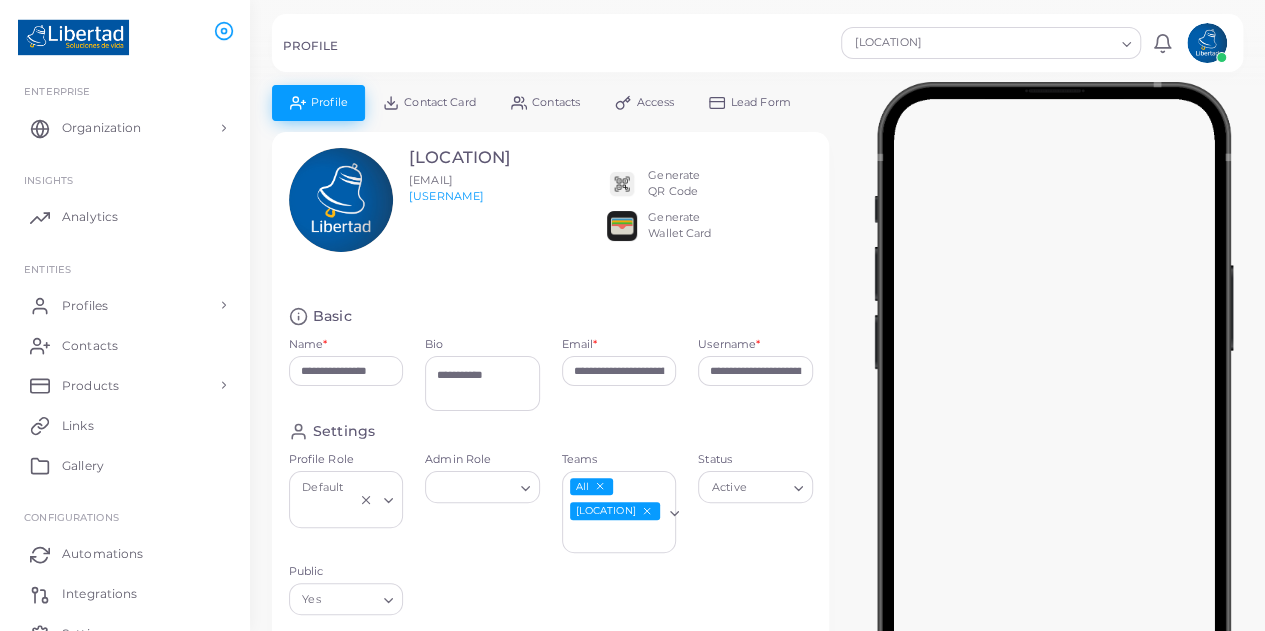 click on "[DD] [MONTH]  [EMAIL] [EMAIL]" at bounding box center (460, 200) 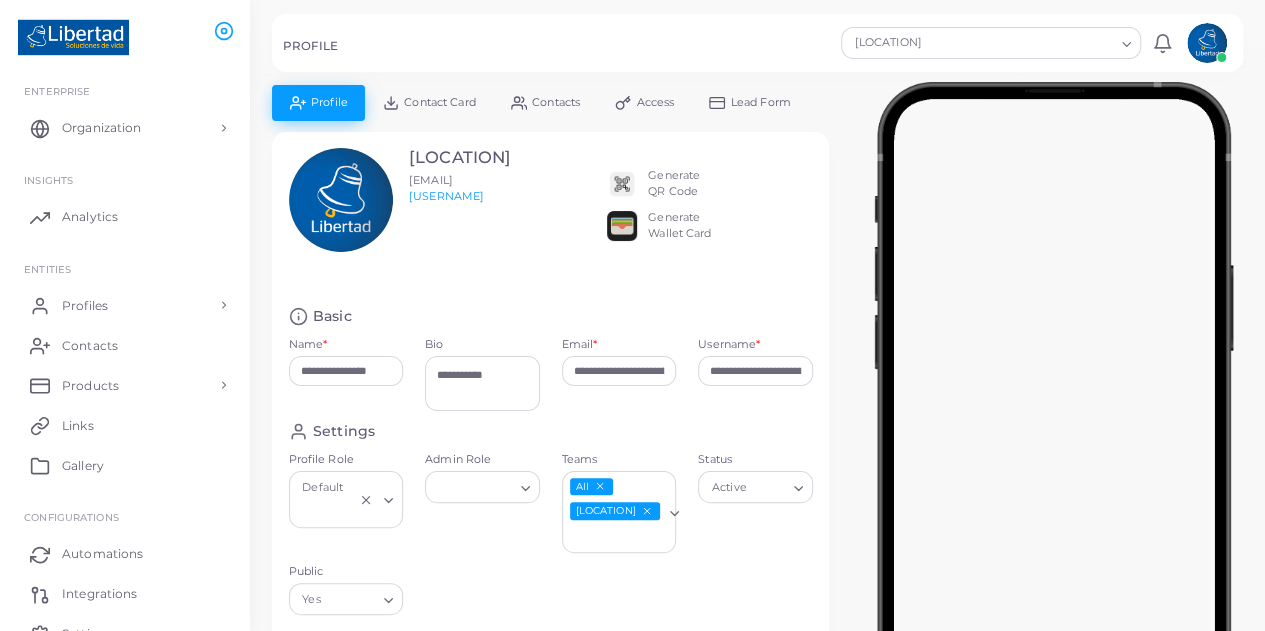 click on "[DD] [MONTH]  [EMAIL] [EMAIL]" at bounding box center (460, 200) 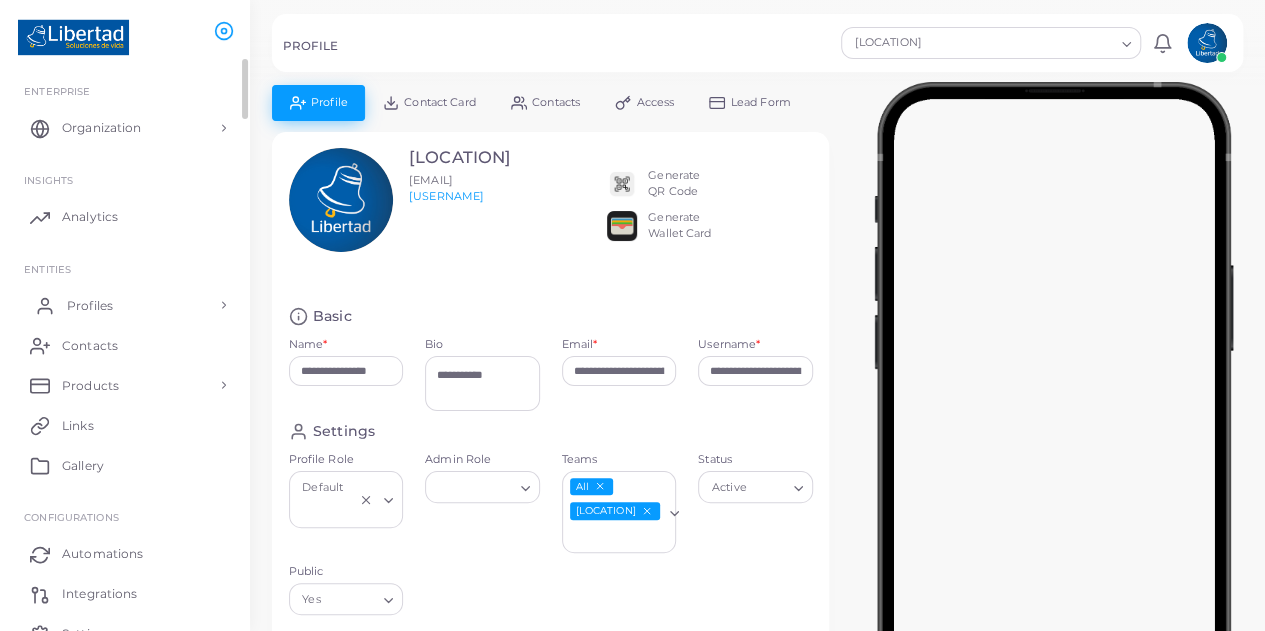click on "Profiles" at bounding box center (125, 128) 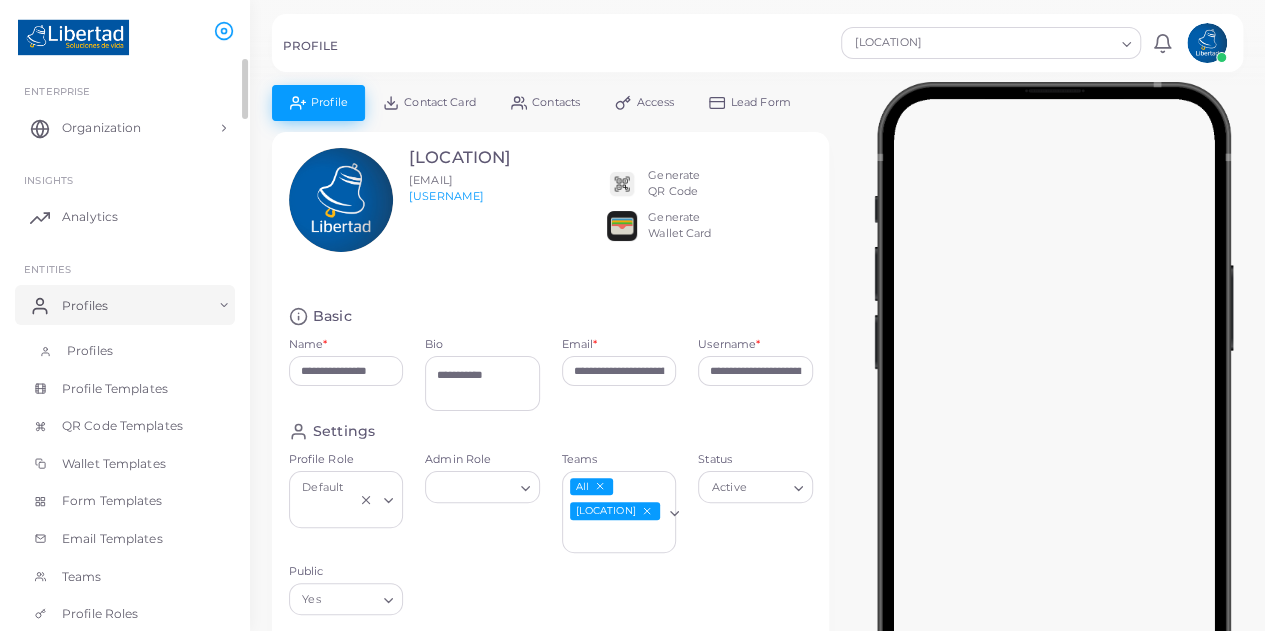 click on "Profiles" at bounding box center [125, 351] 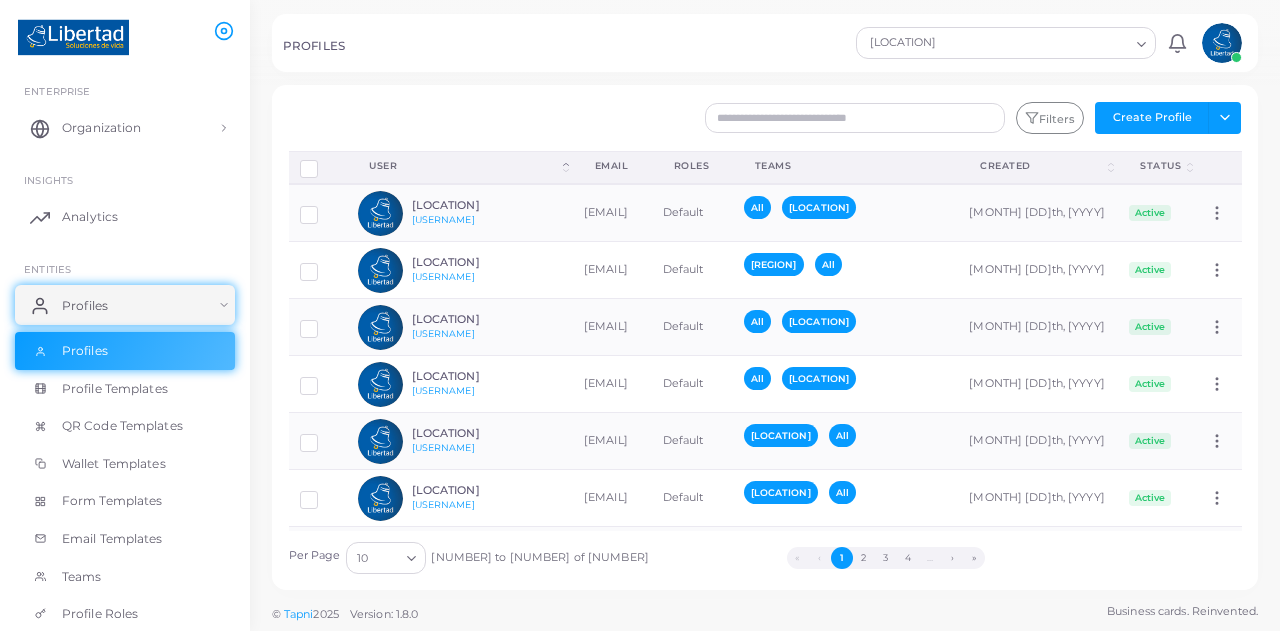 click on "Filters  Create Profile Toggle dropdown  Import Profiles   Invite Profiles   Export Profiles   Import Logs  Disconnect Profiles Delete Profile  Show Selections  Download QRs  User  (Click to sort Descending) Email Roles Teams Created  (Click to sort Descending) Status  (Click to sort Descending)  16 DE SEPTIEMBRE  @[USERNAME] [EMAIL]  Default  All SUROESTE  [MONTH] [DAY]nd, [YEAR]   Active  Assign Product  ABRAHAM LINCOLN  @[USERNAME] [EMAIL]  Default  NORTE All  [MONTH] [DAY]nd, [YEAR]   Active  Assign Product  ACAMBARO  @[USERNAME] [EMAIL]  Default  All BAJIO CENTRO  [MONTH] [DAY]nd, [YEAR]   Active  Assign Product  AGENCIA CIUDAD JUDICIAL OAXACA  @[USERNAME] [EMAIL]  Default  All SUROESTE  [MONTH] [DAY]th, [YEAR]   Active  Assign Product  AGUASCALIENTES HACIENDAS  @[USERNAME] [EMAIL]  Default  NORTE CENTRO All  [MONTH] [DAY]nd, [YEAR]   Active   AIFA" at bounding box center (765, 337) 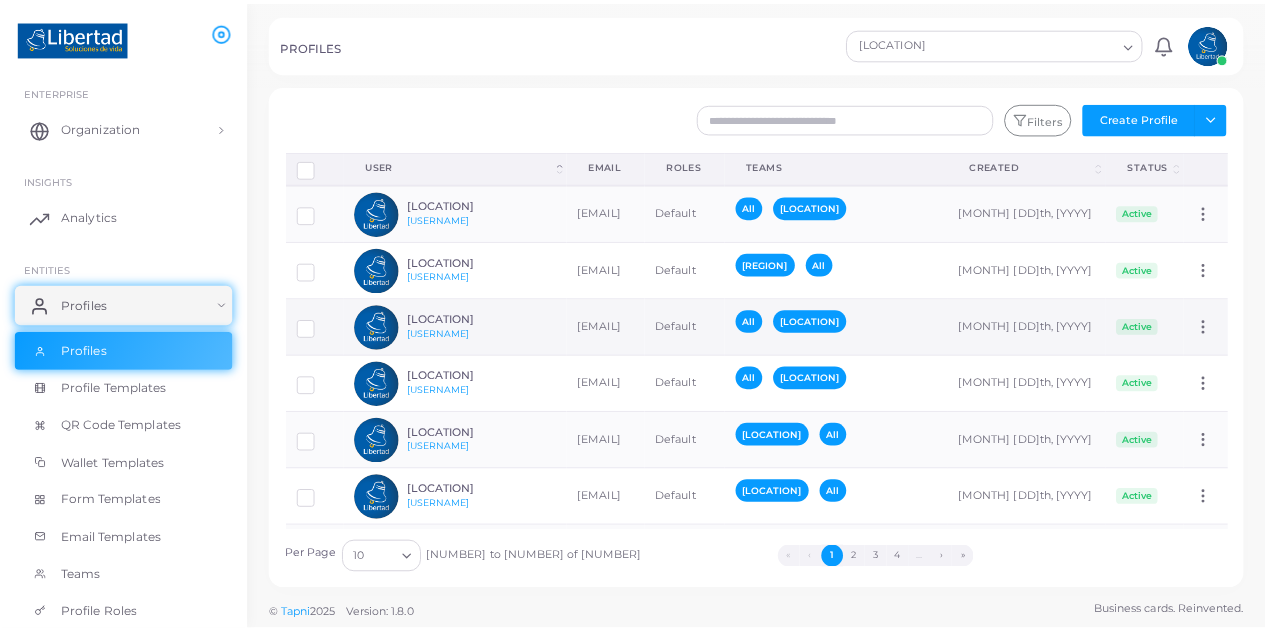 scroll, scrollTop: 46, scrollLeft: 0, axis: vertical 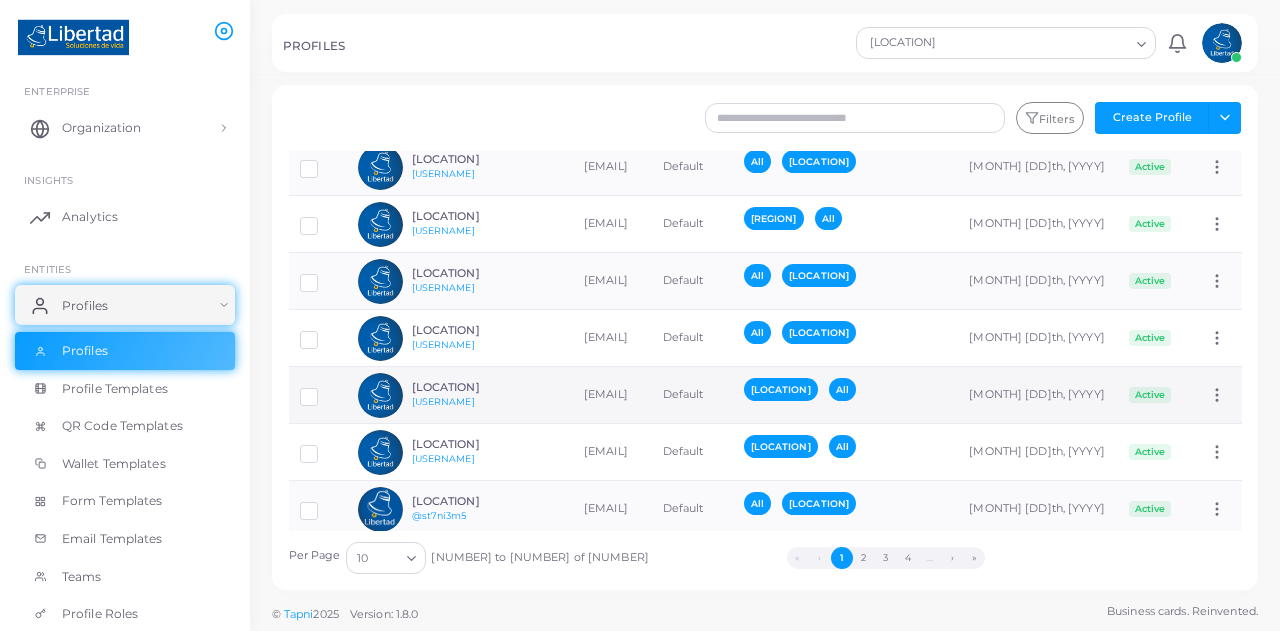click on "AGUASCALIENTES HACIENDAS  [EMAIL]" at bounding box center [458, 167] 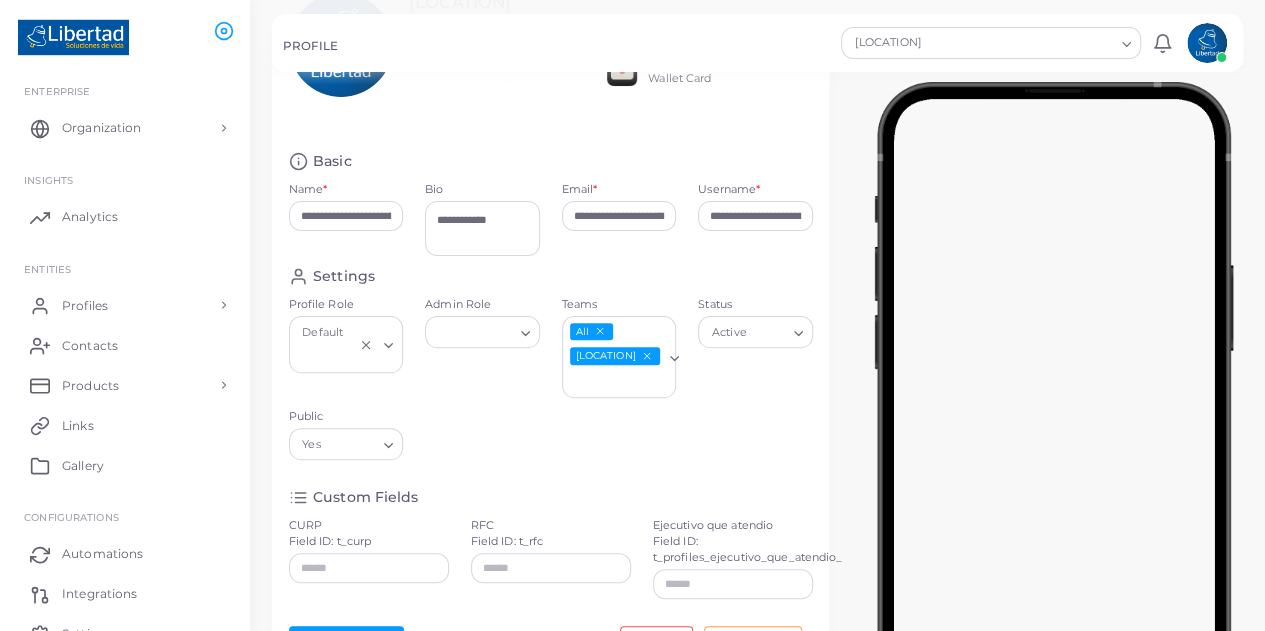 scroll, scrollTop: 0, scrollLeft: 0, axis: both 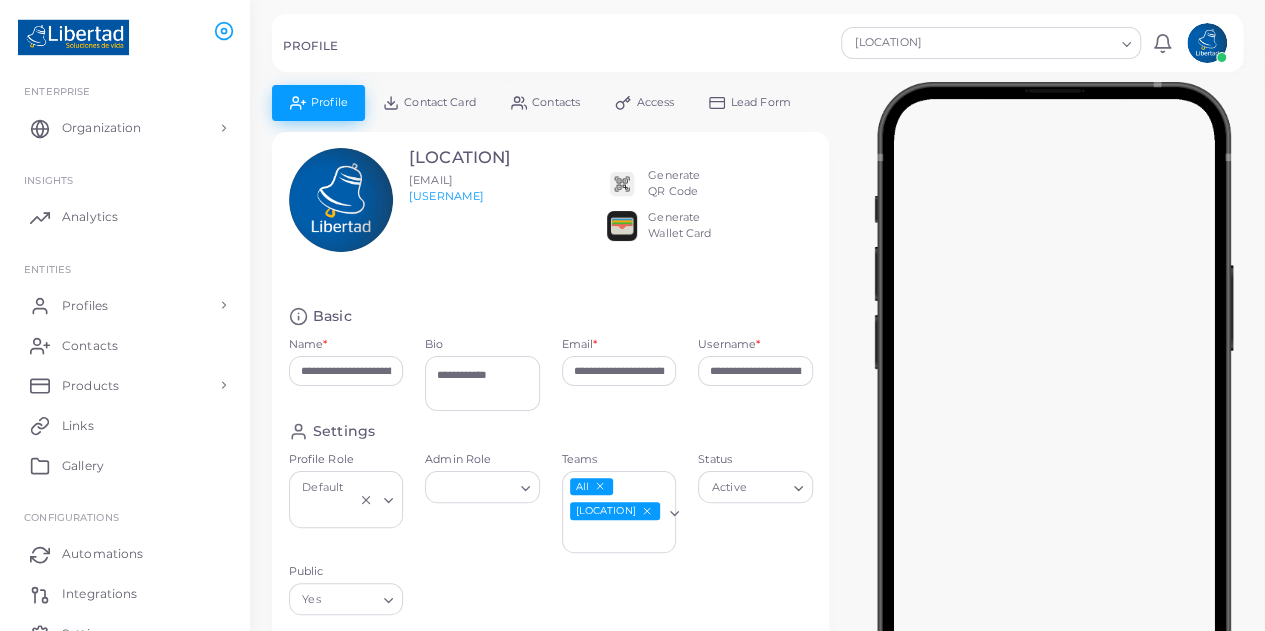 click on "Contact Card" at bounding box center (439, 102) 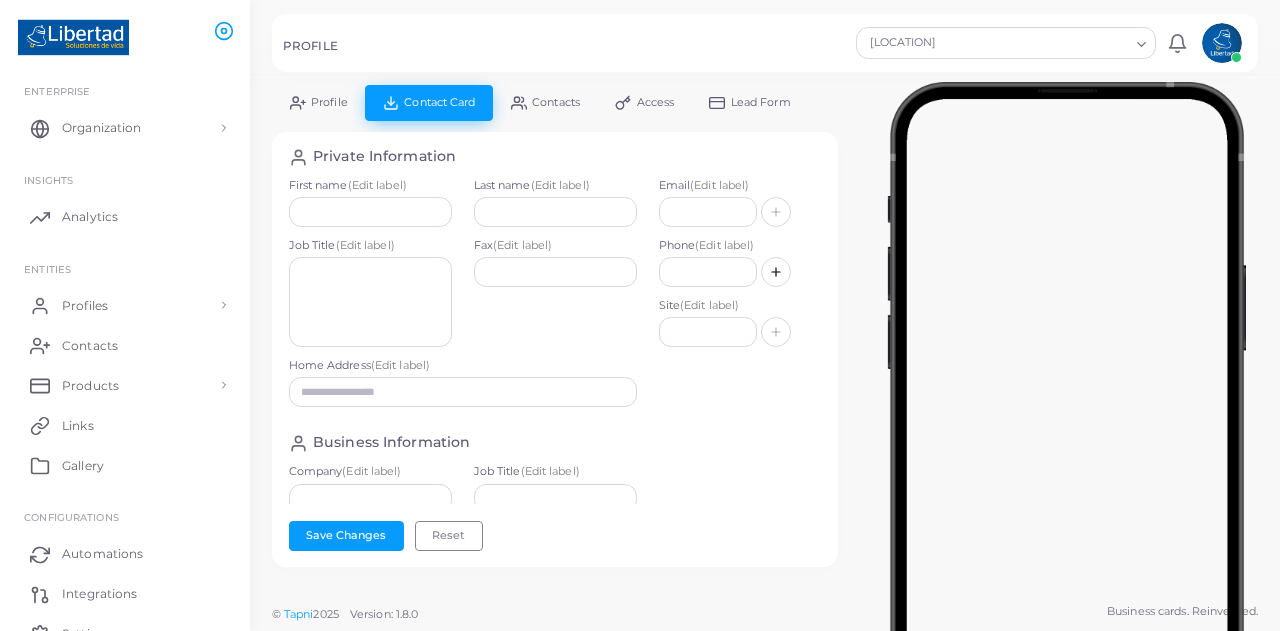 click on "Contacts" at bounding box center [545, 102] 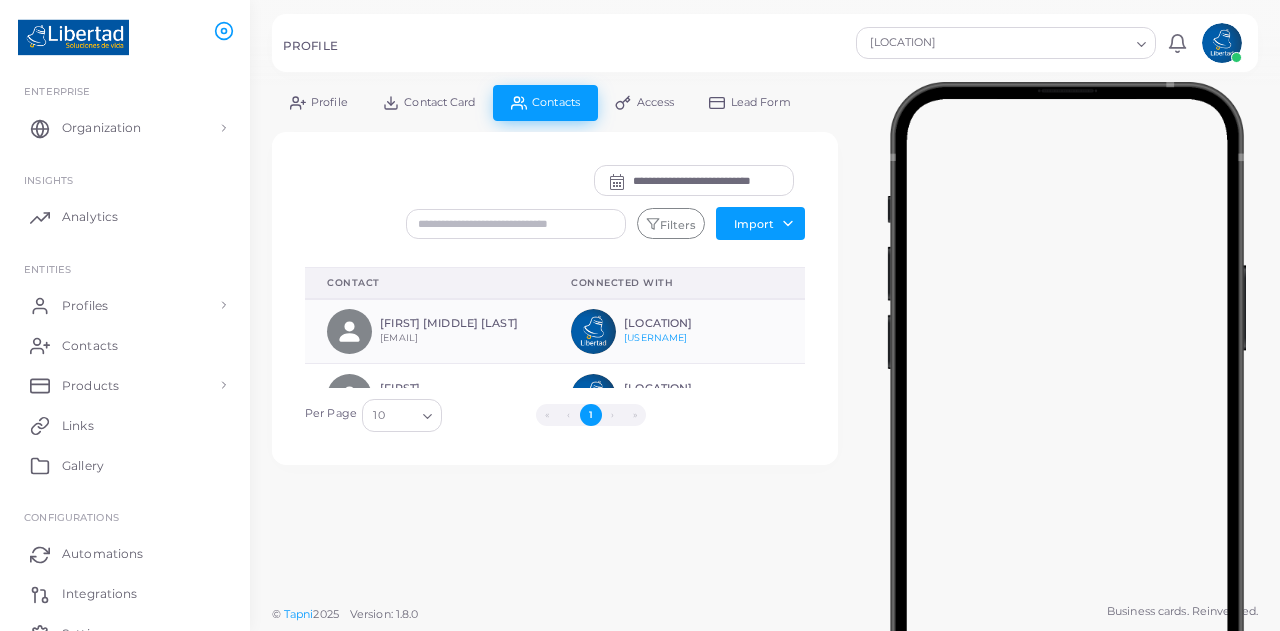 click on "Access" at bounding box center (645, 102) 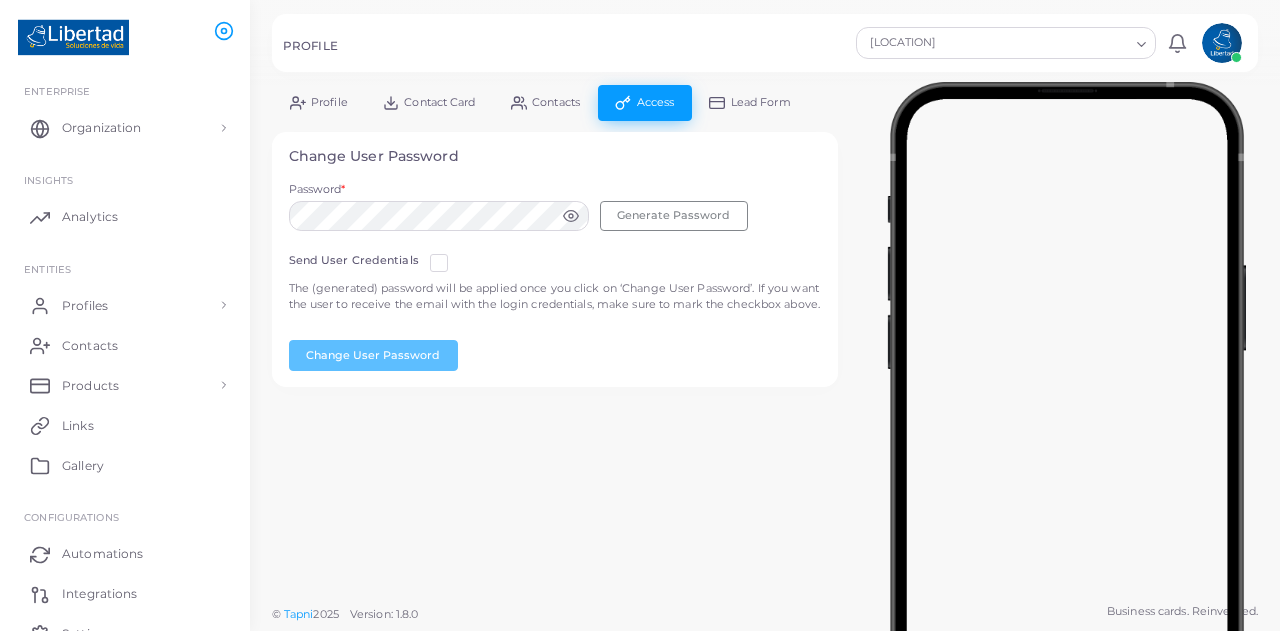 click on "Lead Form" at bounding box center (750, 102) 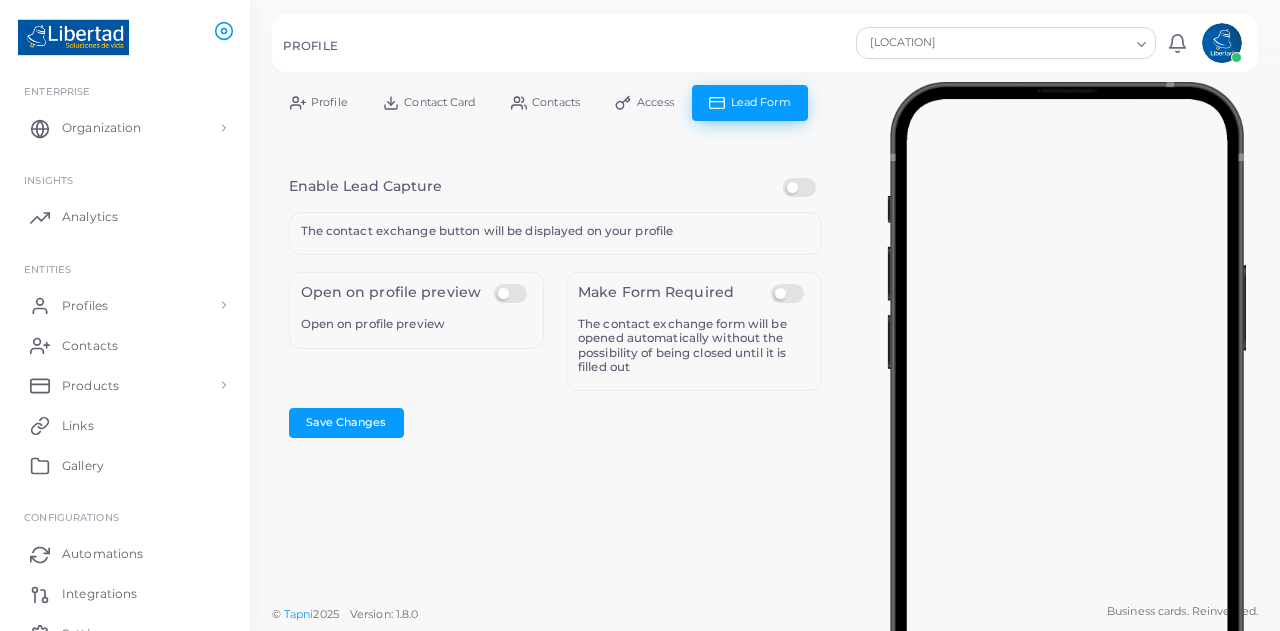 click at bounding box center (298, 103) 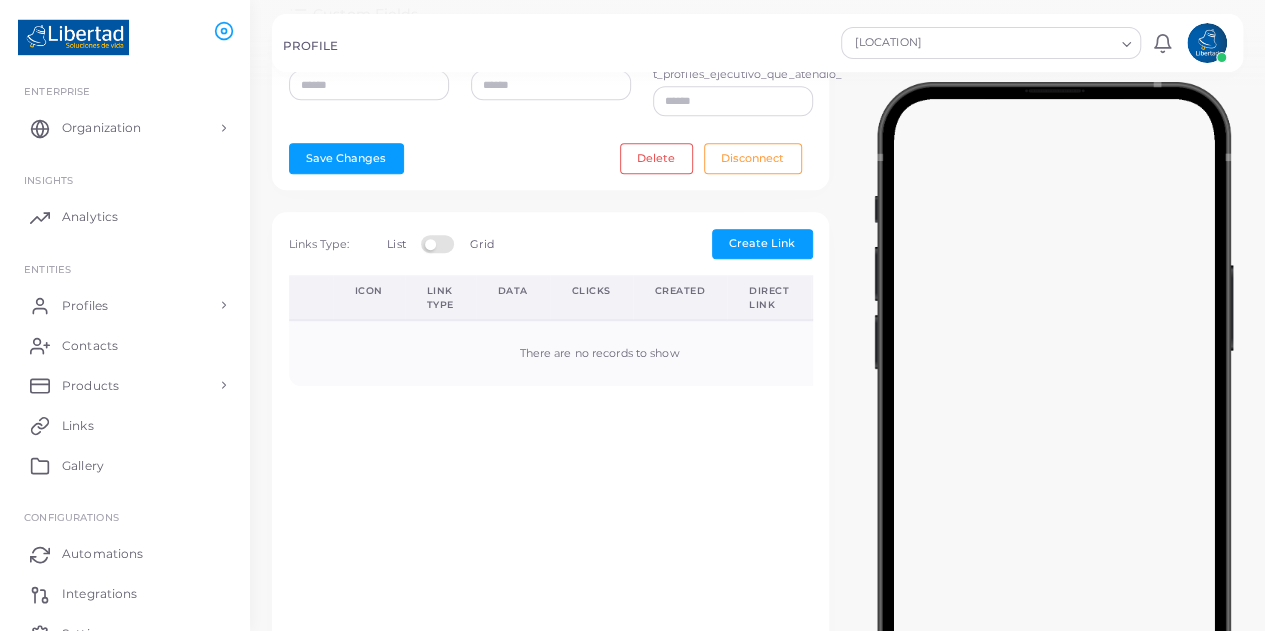scroll, scrollTop: 776, scrollLeft: 0, axis: vertical 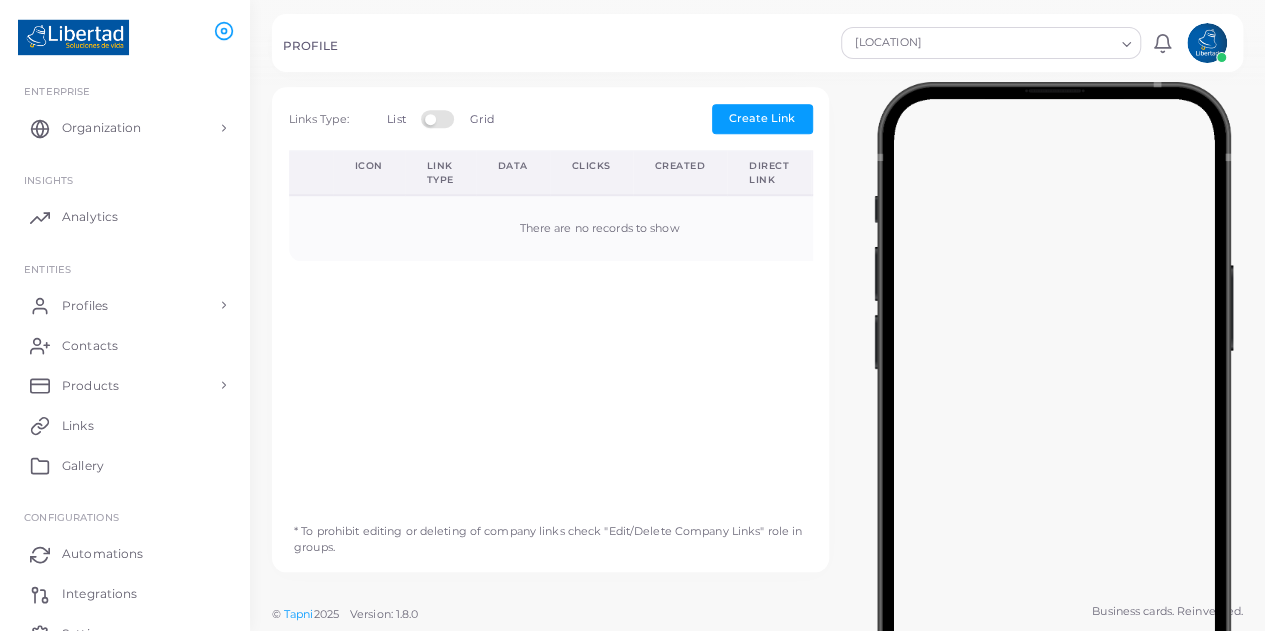 click at bounding box center [1053, 439] 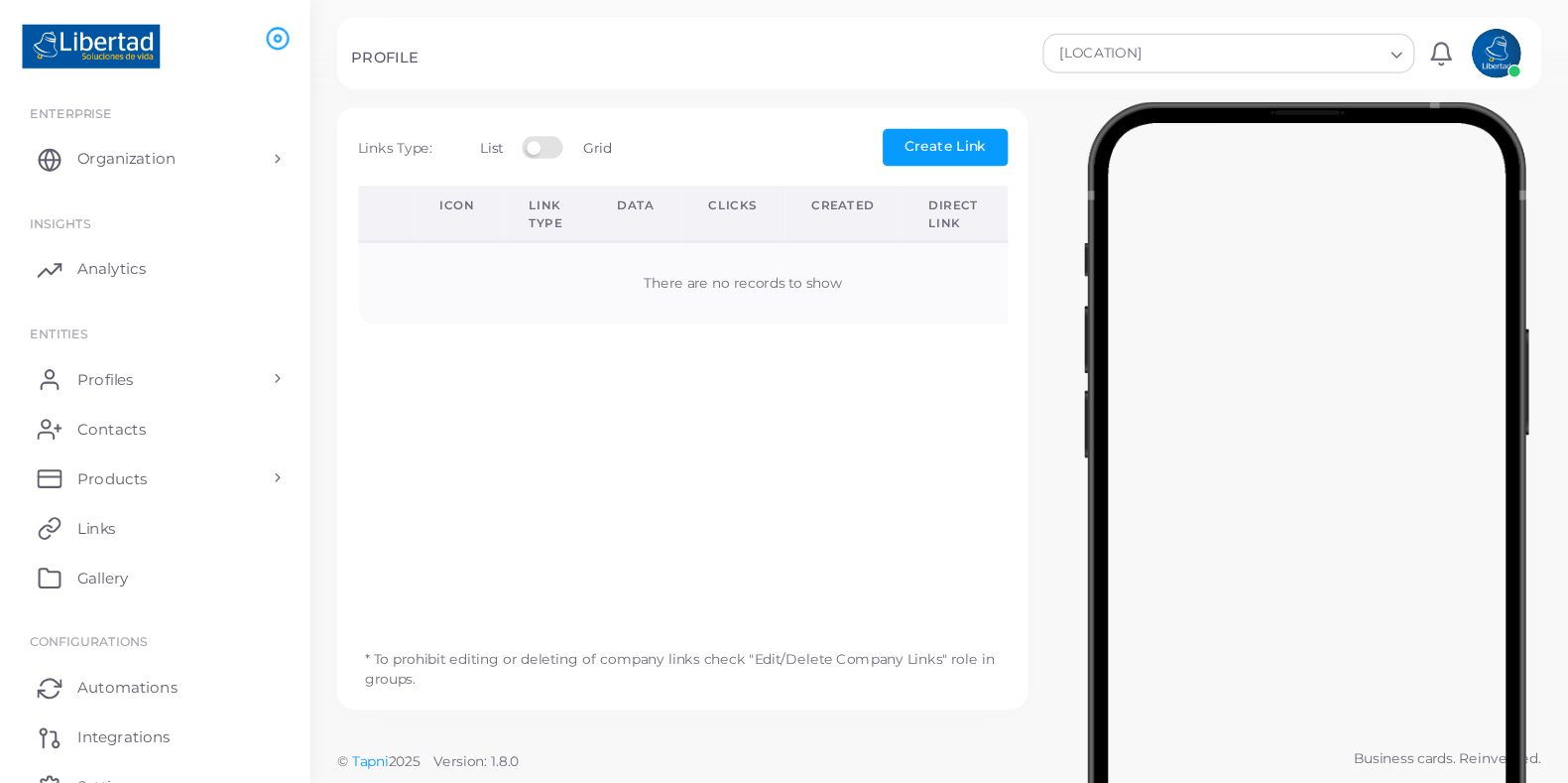 scroll, scrollTop: 738, scrollLeft: 0, axis: vertical 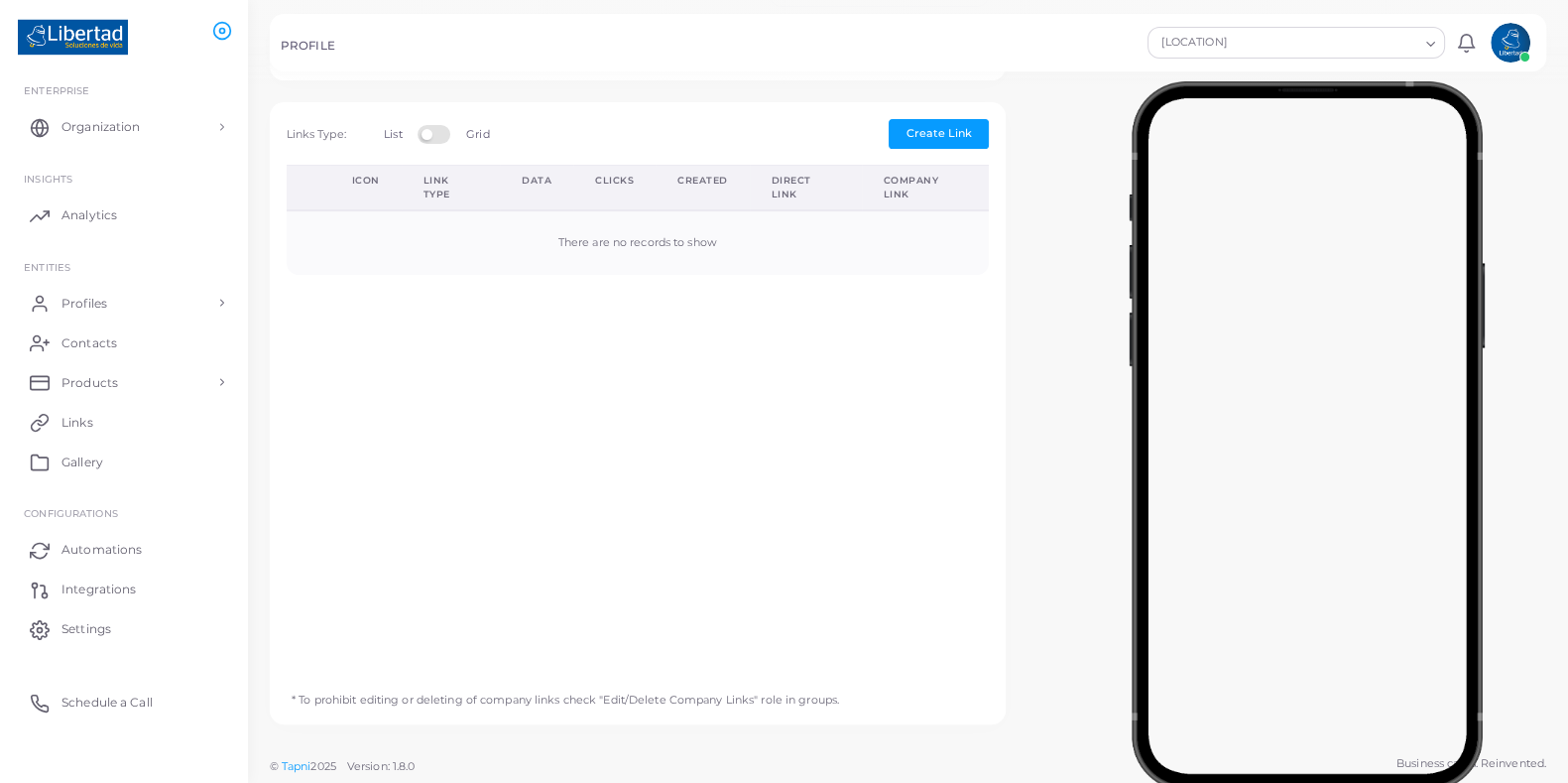 click at bounding box center (1306, 432) 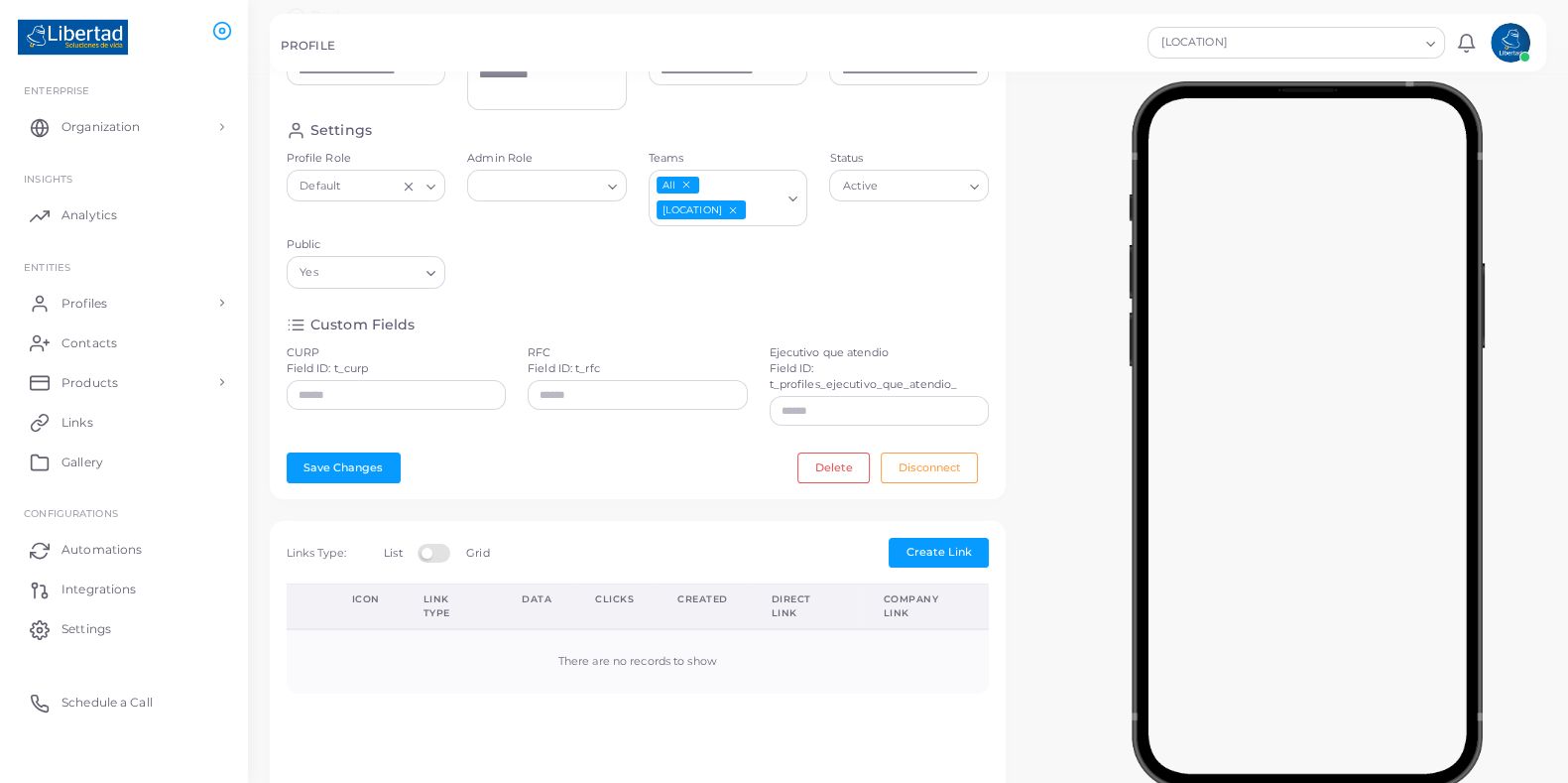 scroll, scrollTop: 0, scrollLeft: 0, axis: both 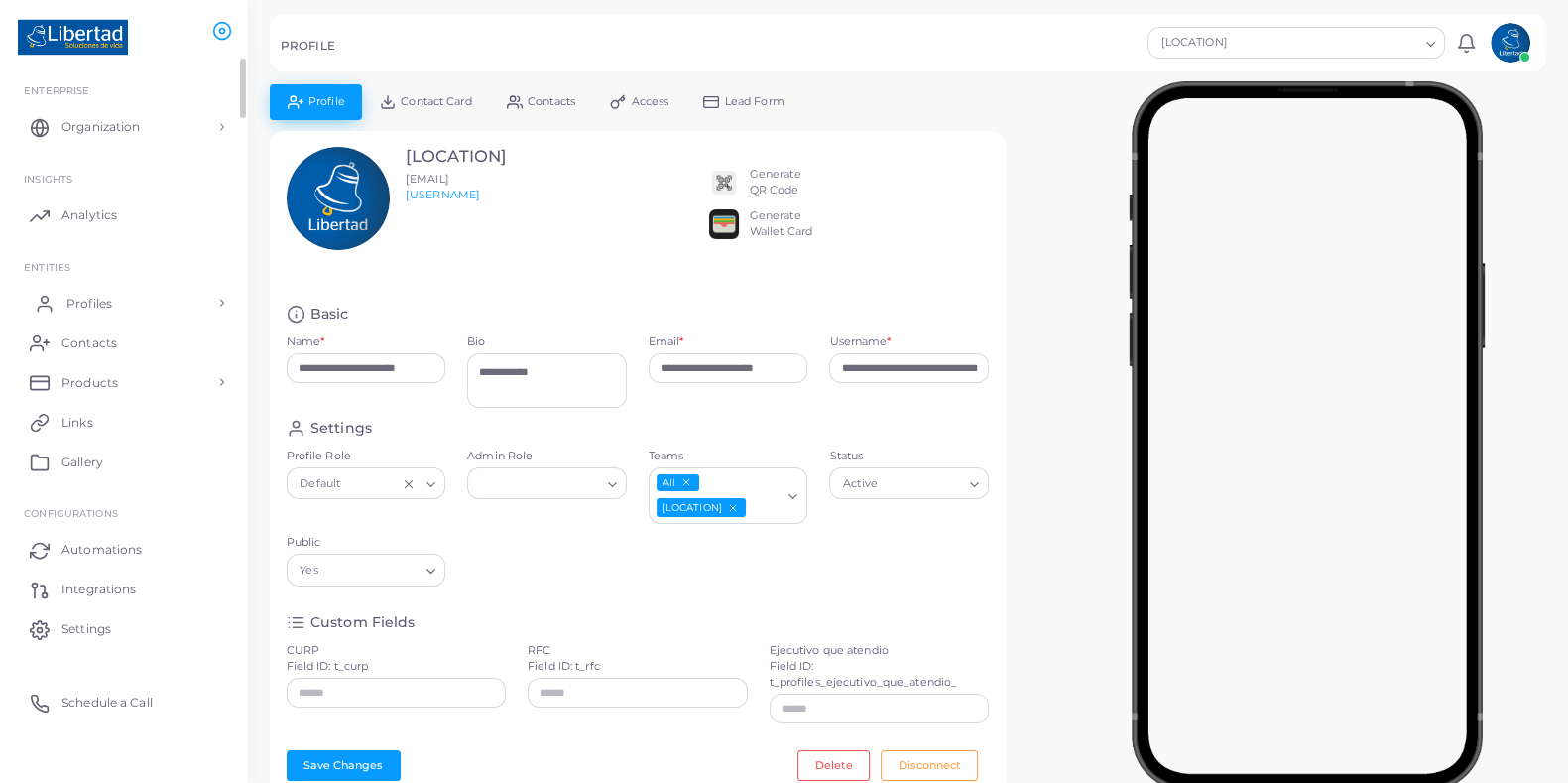 click on "Profiles" at bounding box center [100, 127] 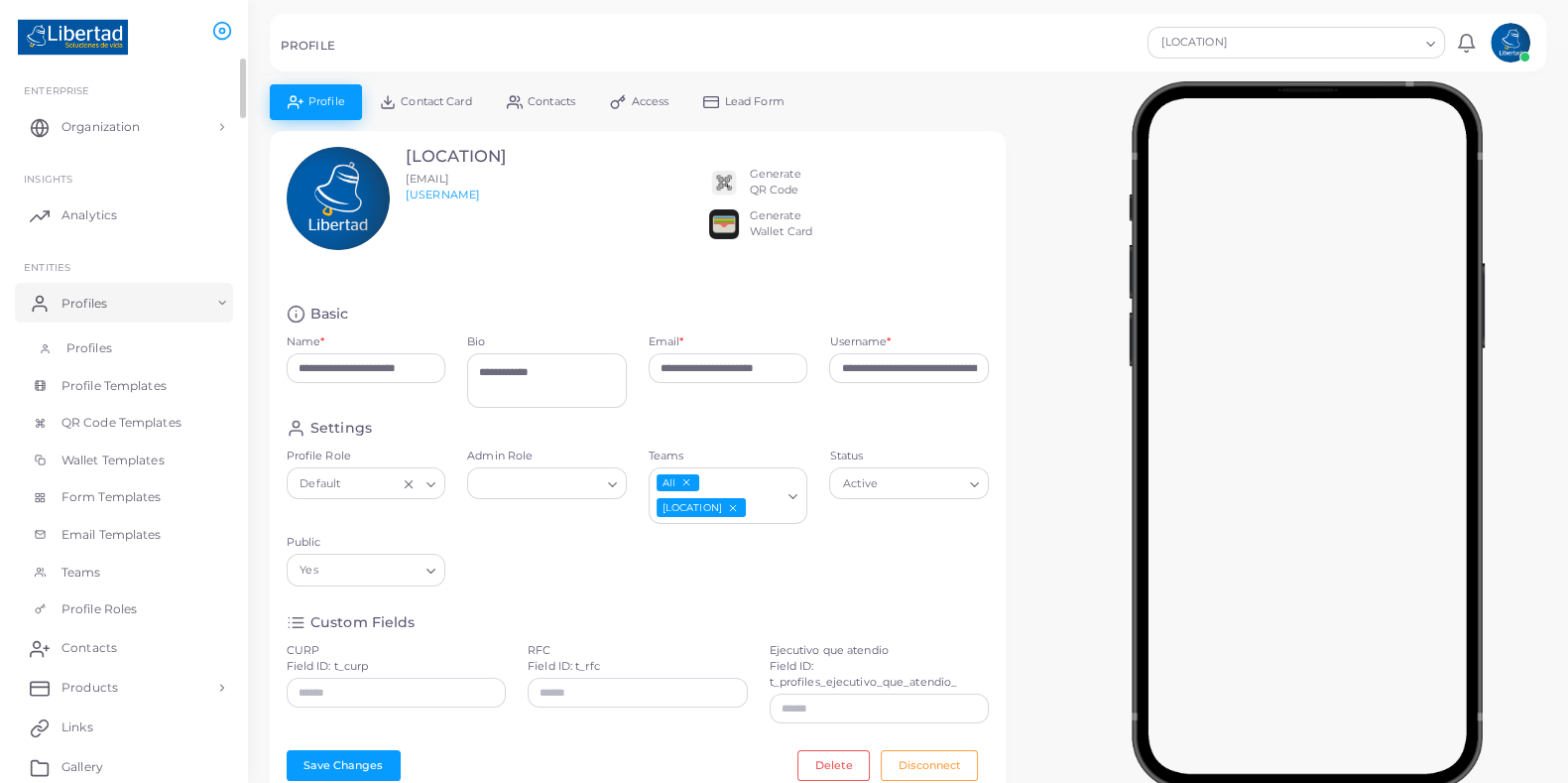 click on "Profiles" at bounding box center [124, 348] 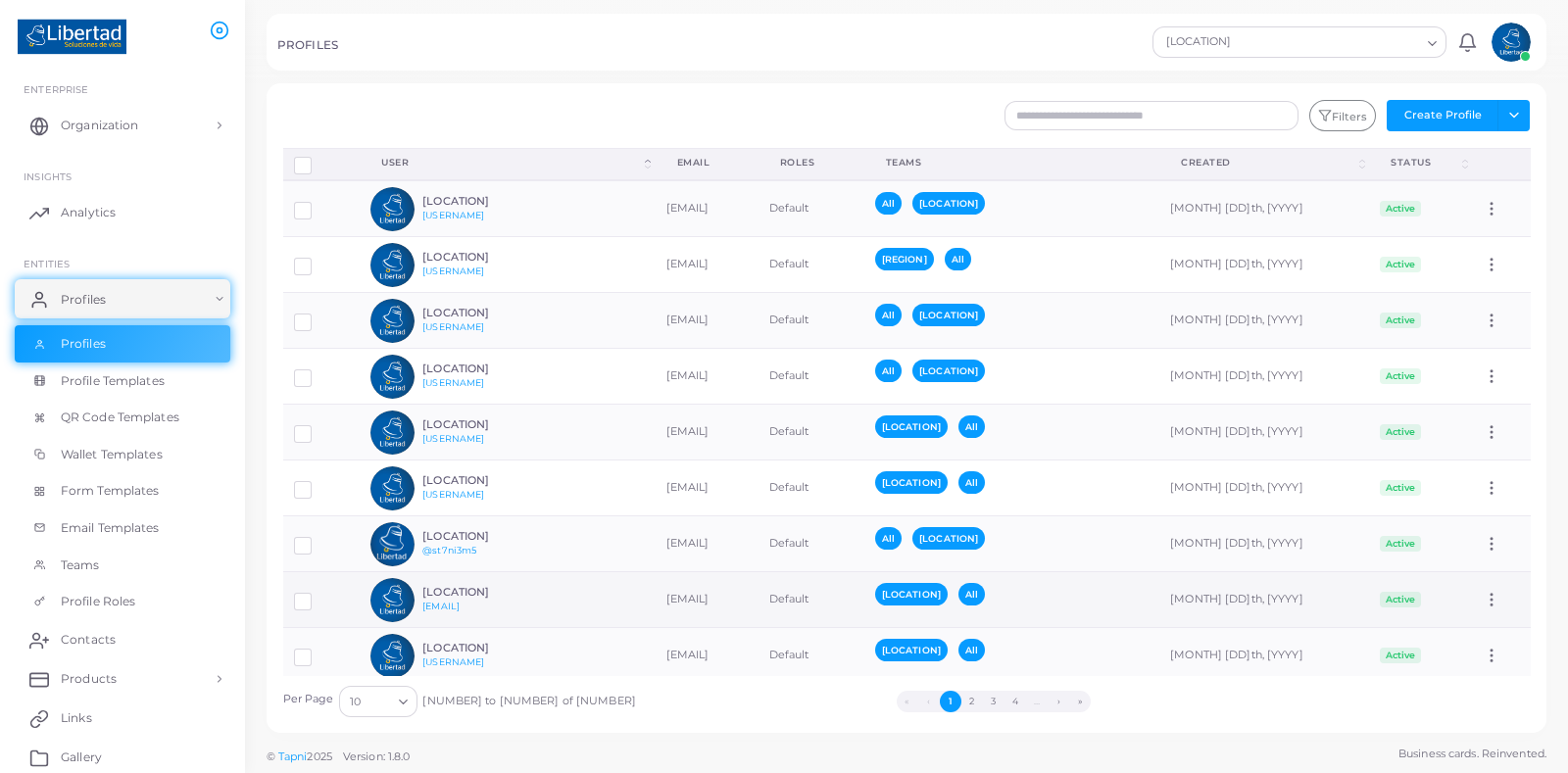 click on "[USERNAME]" at bounding box center [494, 209] 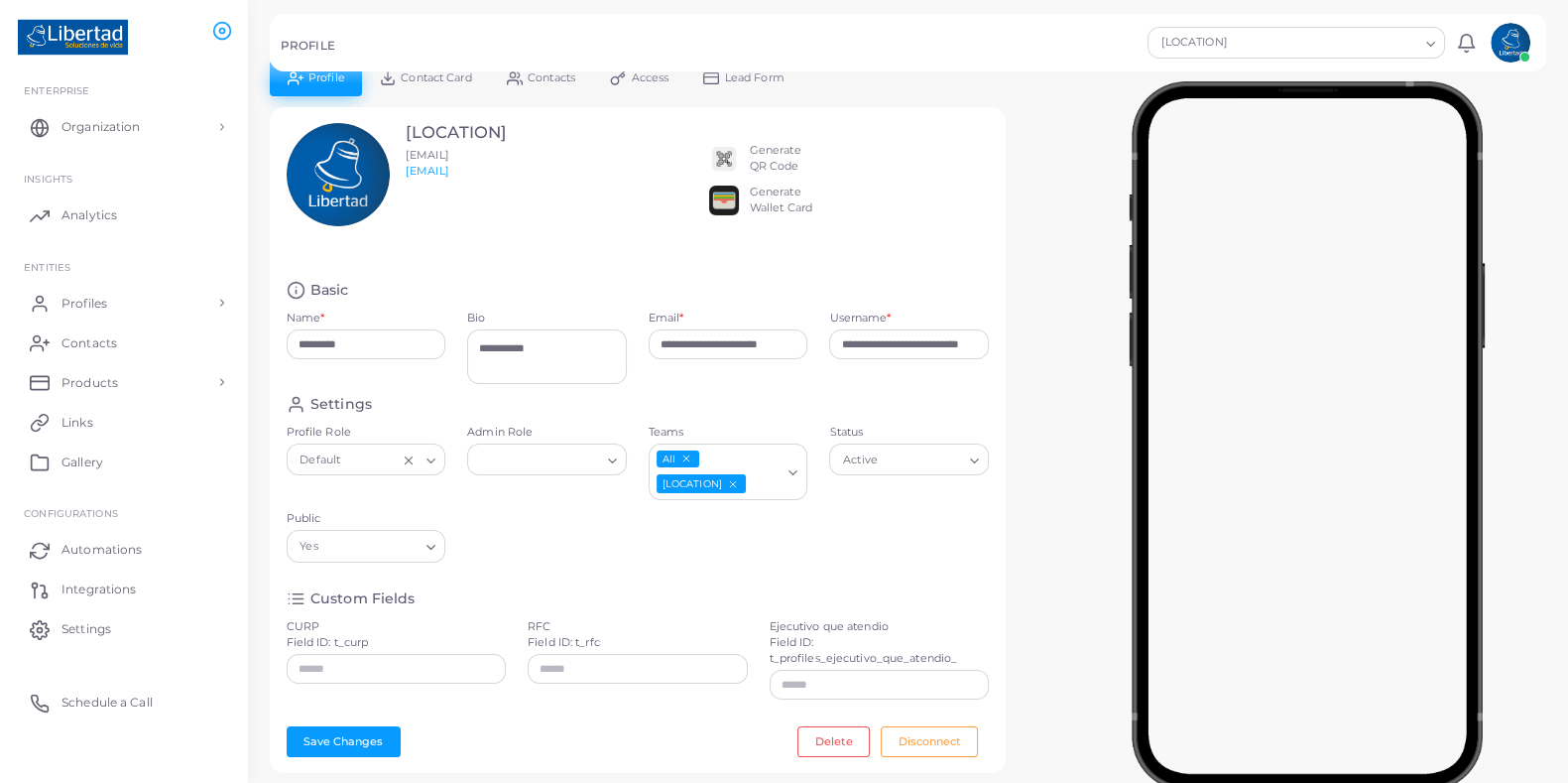 scroll, scrollTop: 0, scrollLeft: 0, axis: both 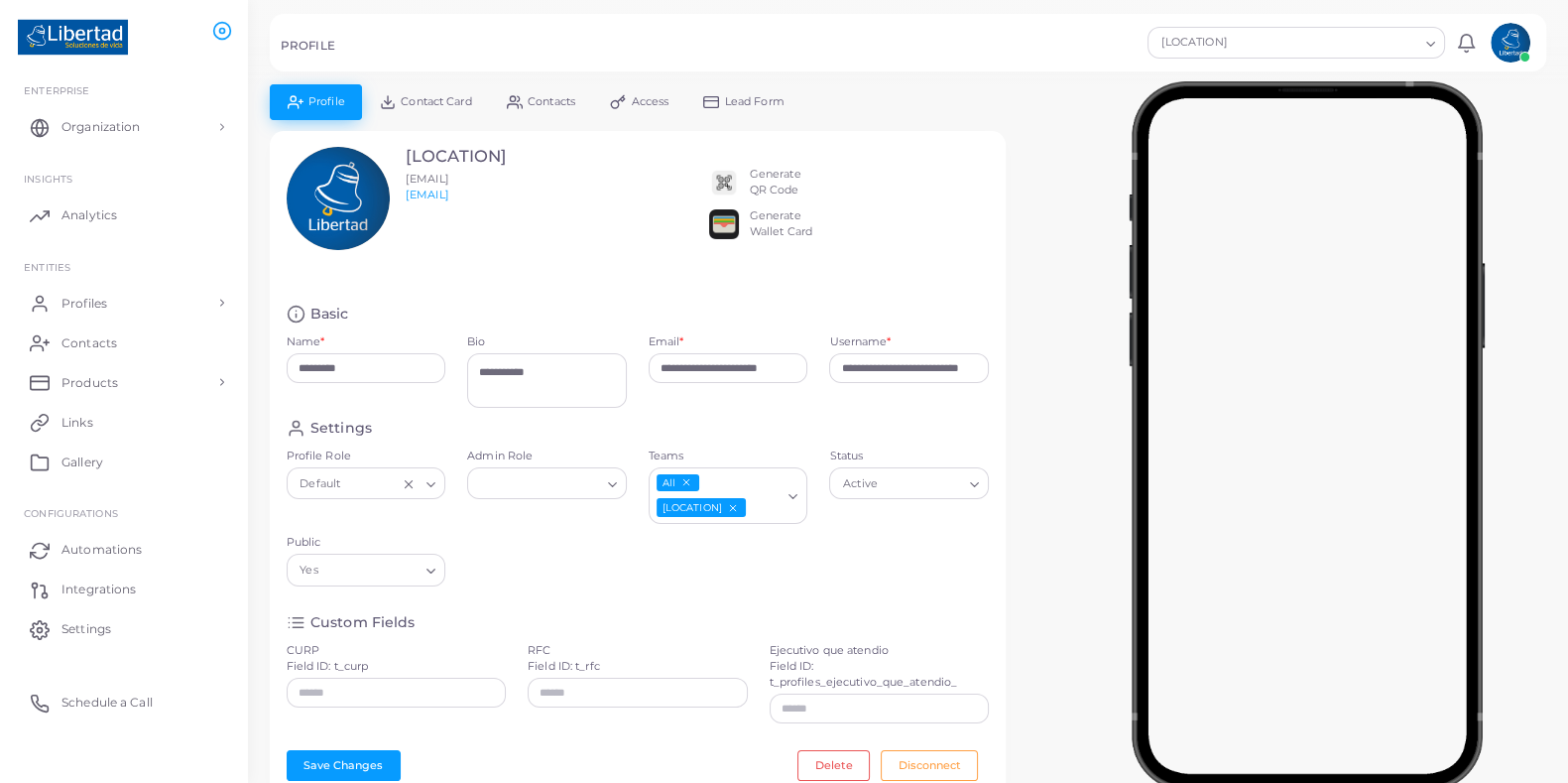 click at bounding box center [1306, 432] 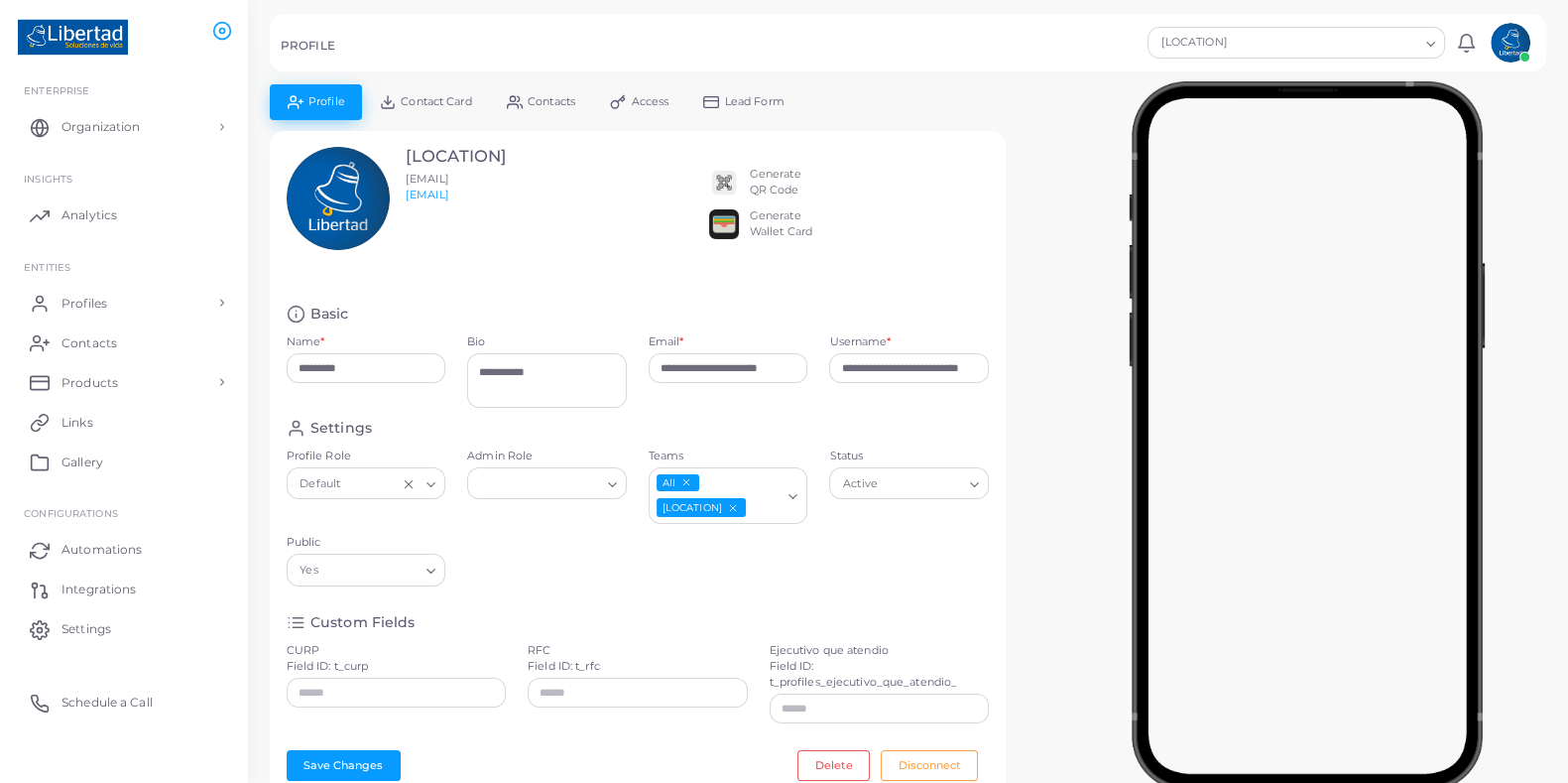 click at bounding box center (1306, 432) 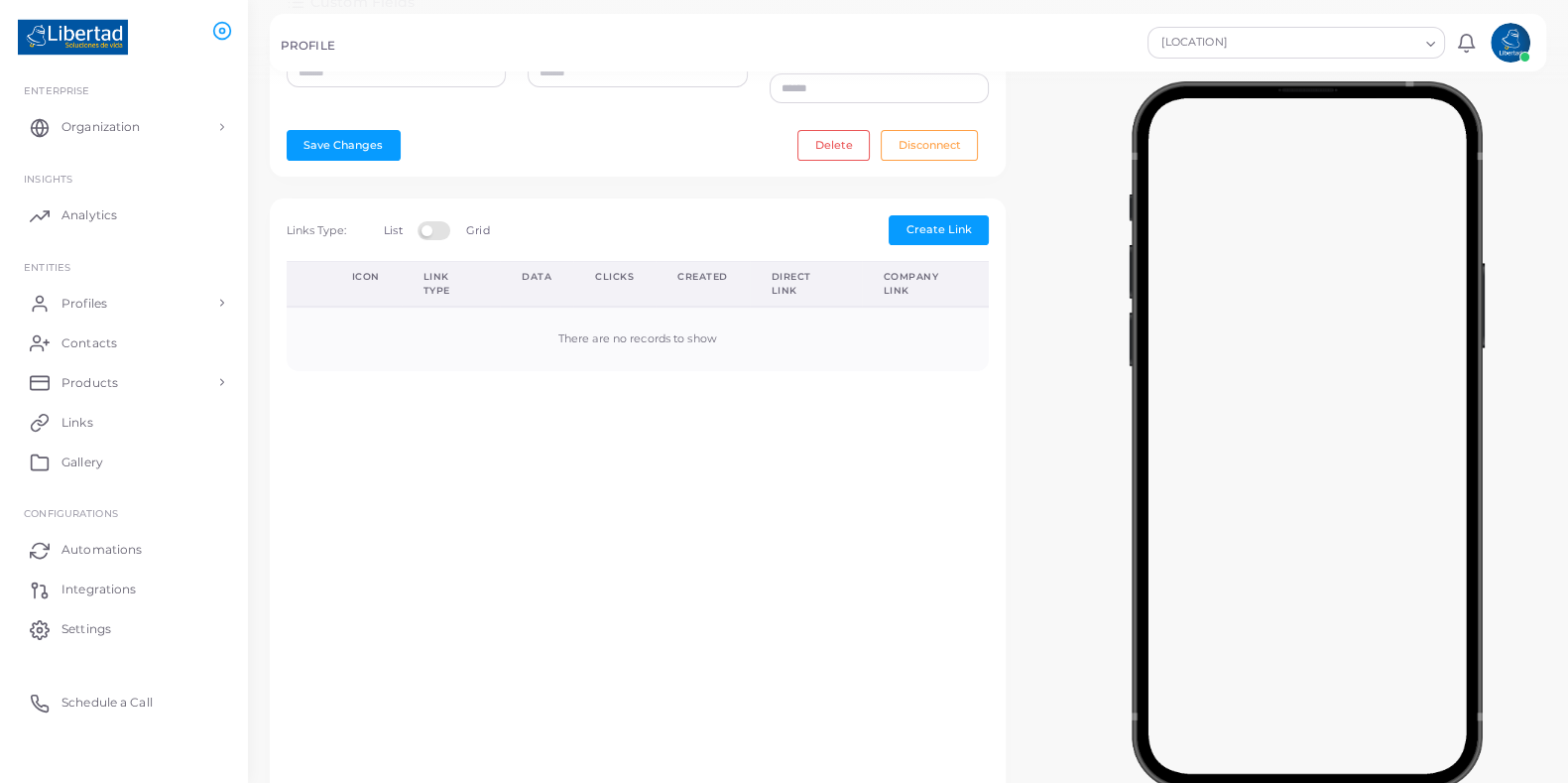 scroll, scrollTop: 0, scrollLeft: 0, axis: both 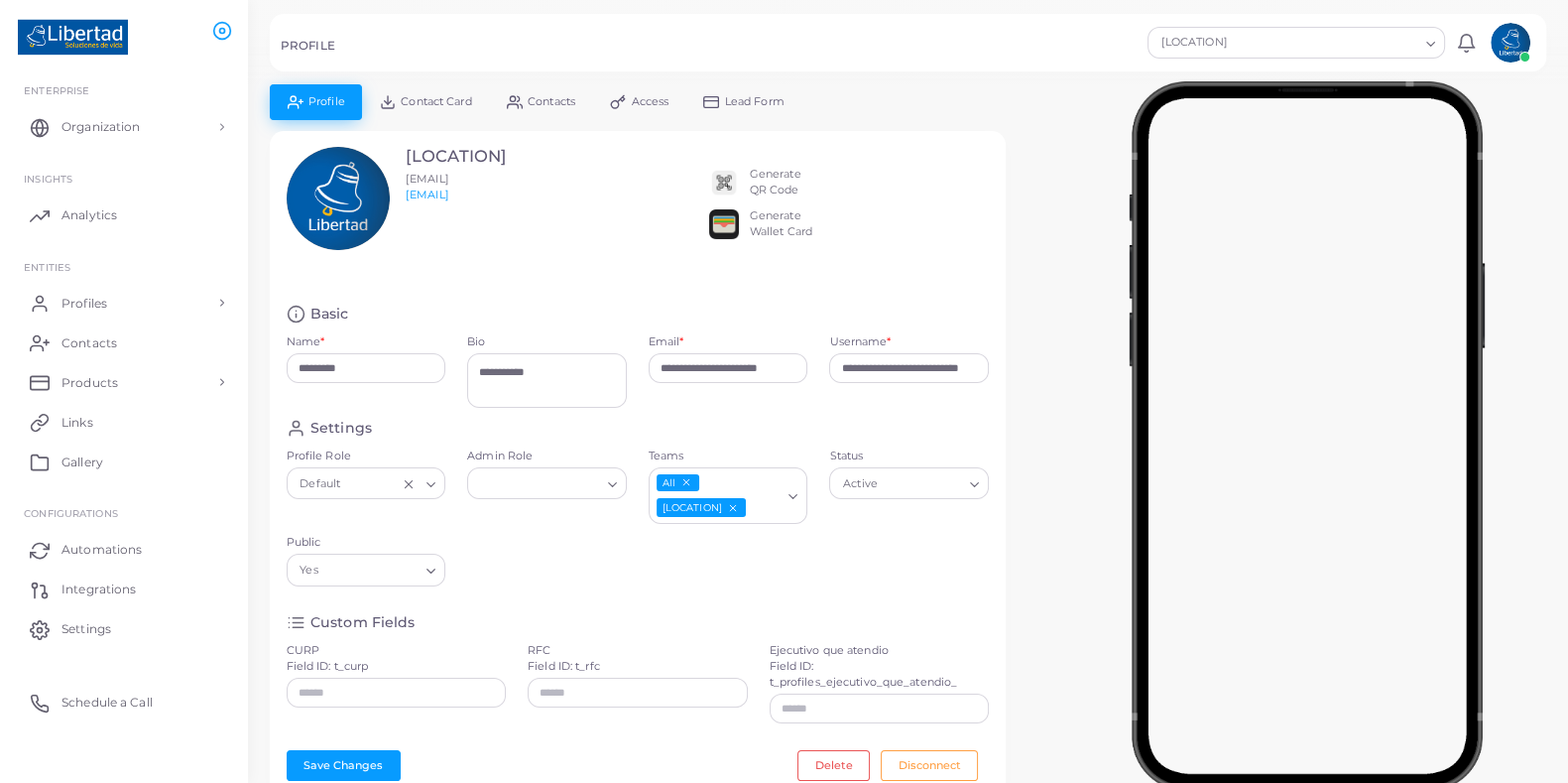 click on "Active
Loading..." at bounding box center [908, 483] 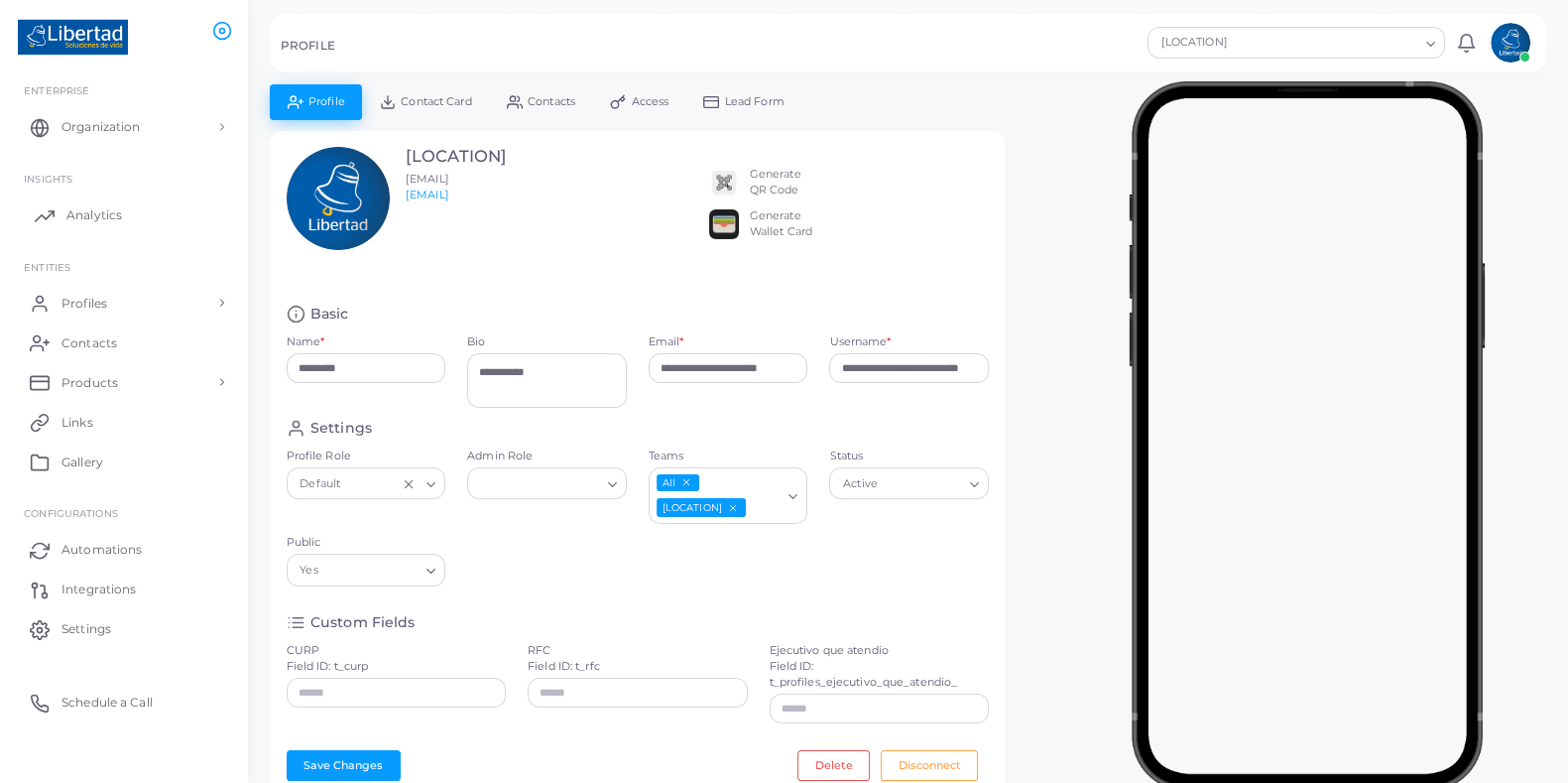 click on "Analytics" at bounding box center (94, 215) 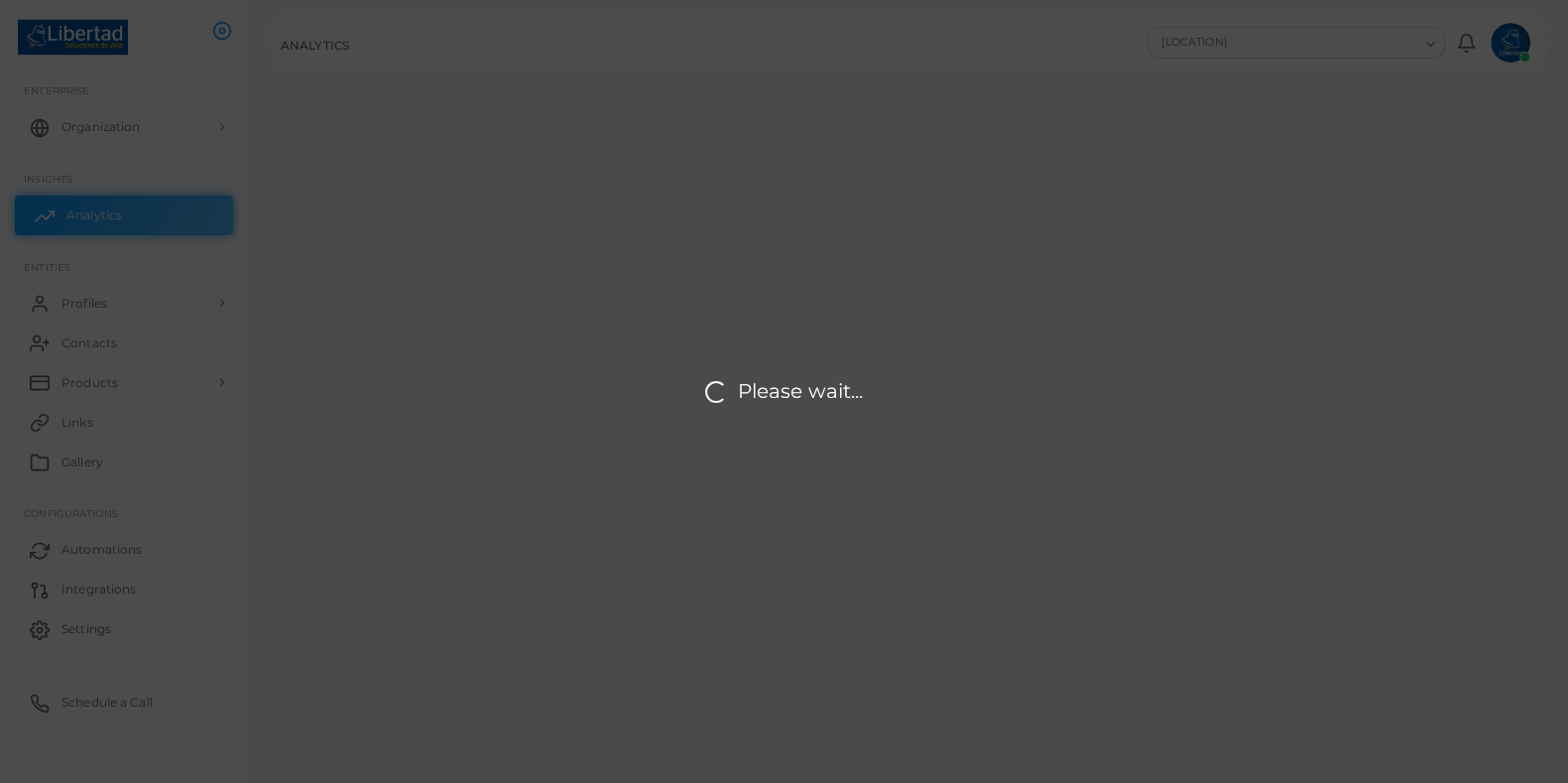 scroll, scrollTop: 20, scrollLeft: 20, axis: both 